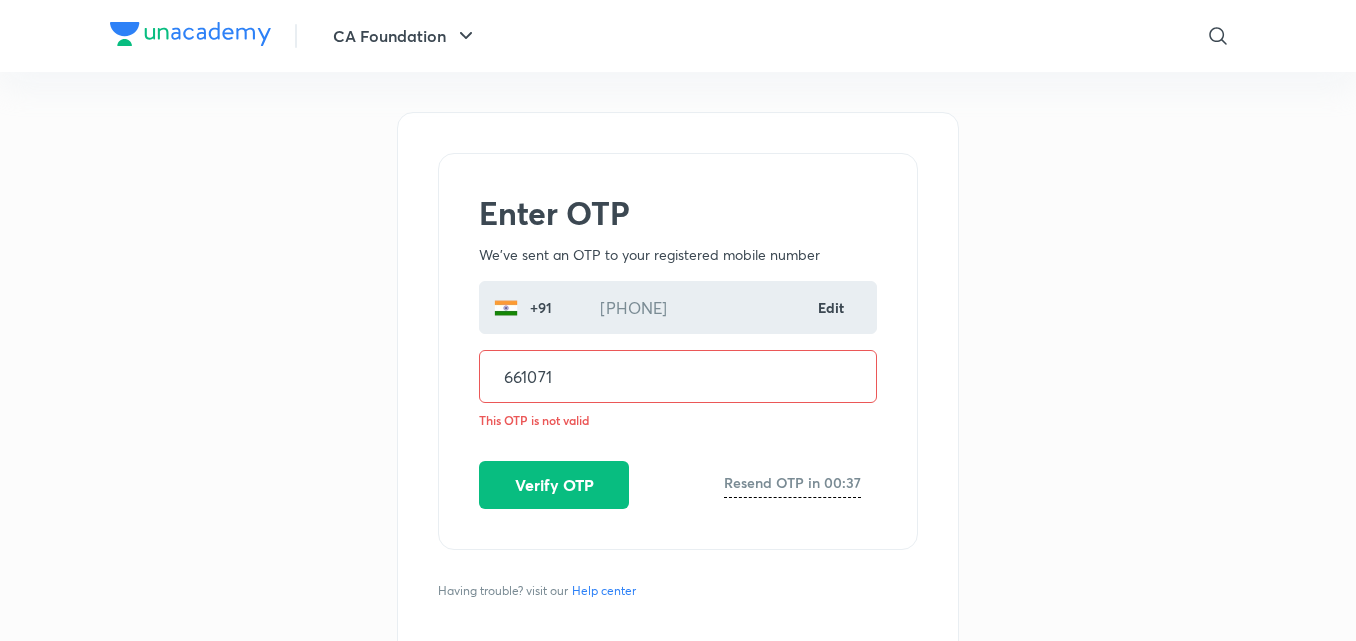 scroll, scrollTop: 0, scrollLeft: 0, axis: both 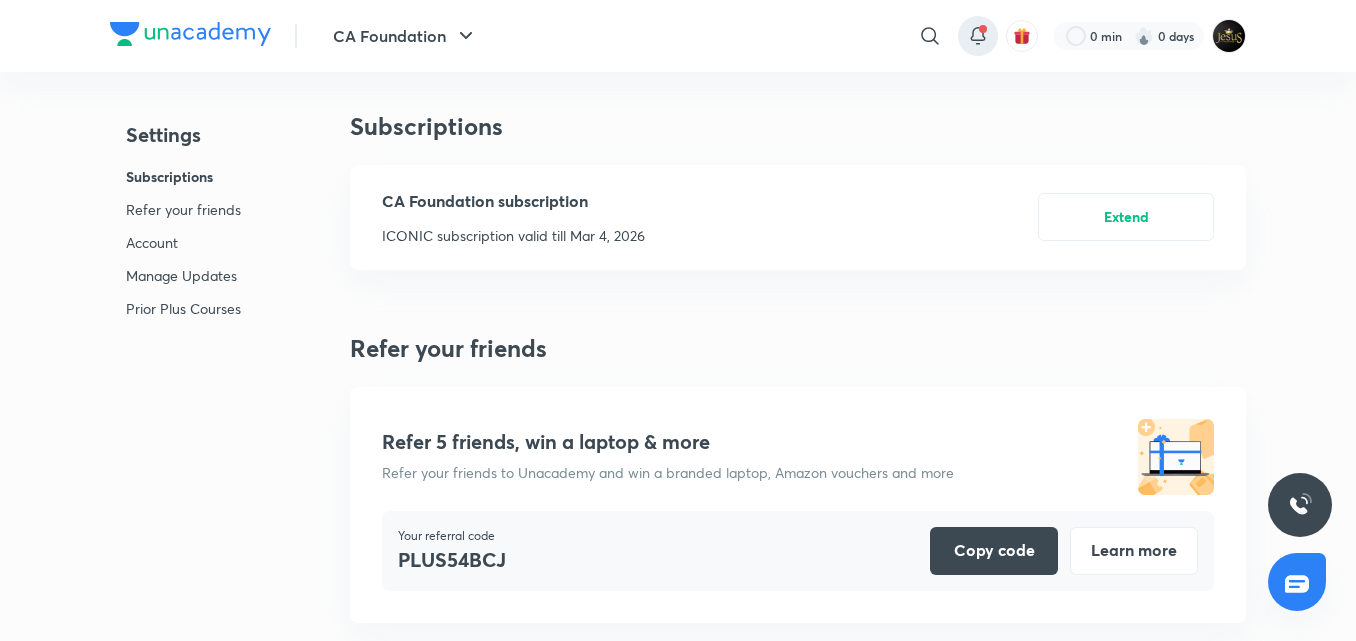 click 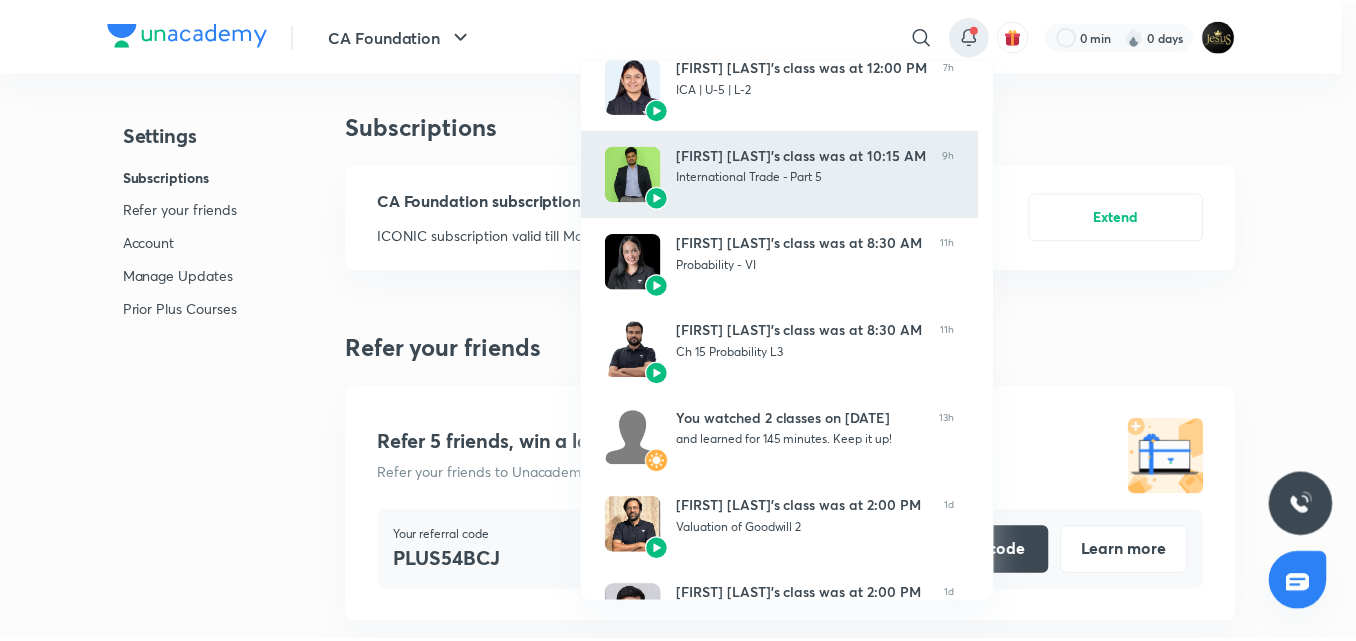 scroll, scrollTop: 478, scrollLeft: 0, axis: vertical 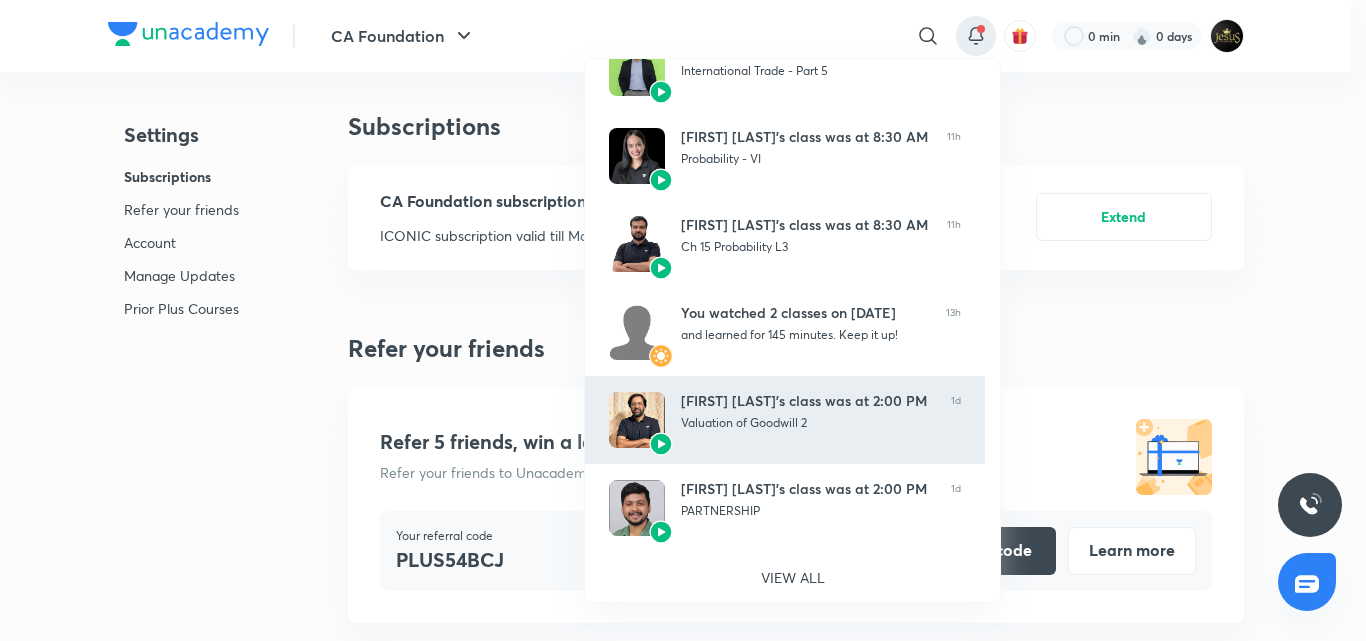 click at bounding box center [637, 420] 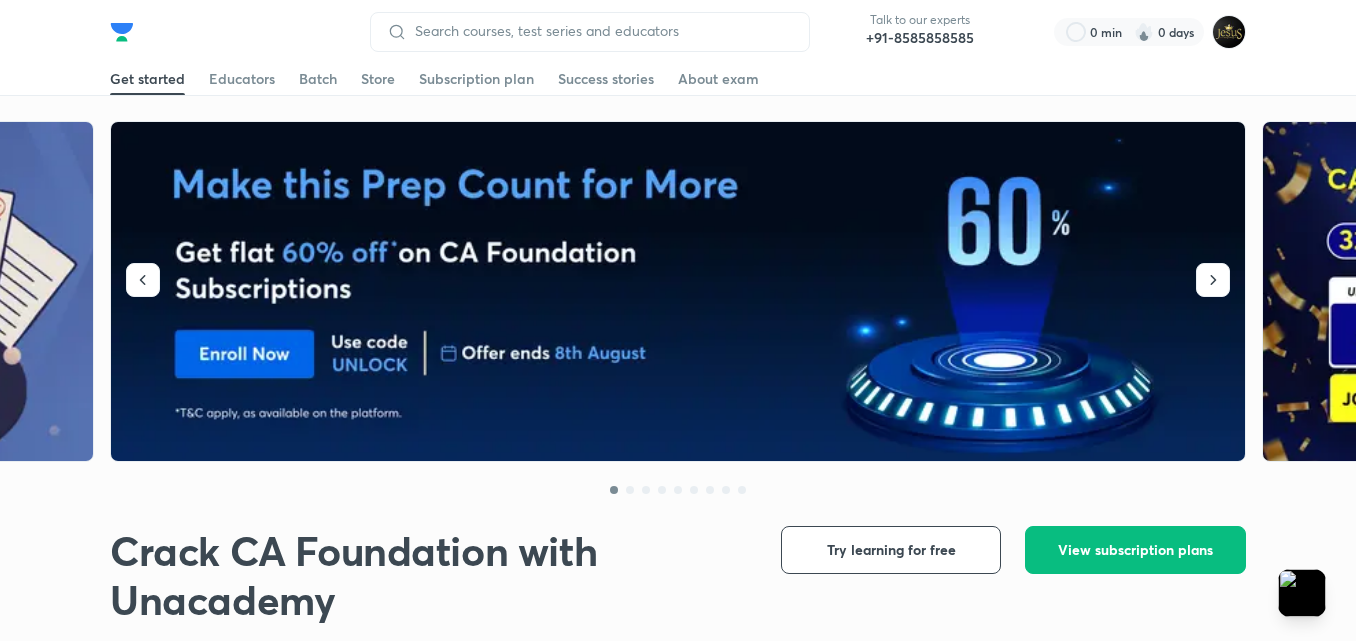 click at bounding box center (679, 292) 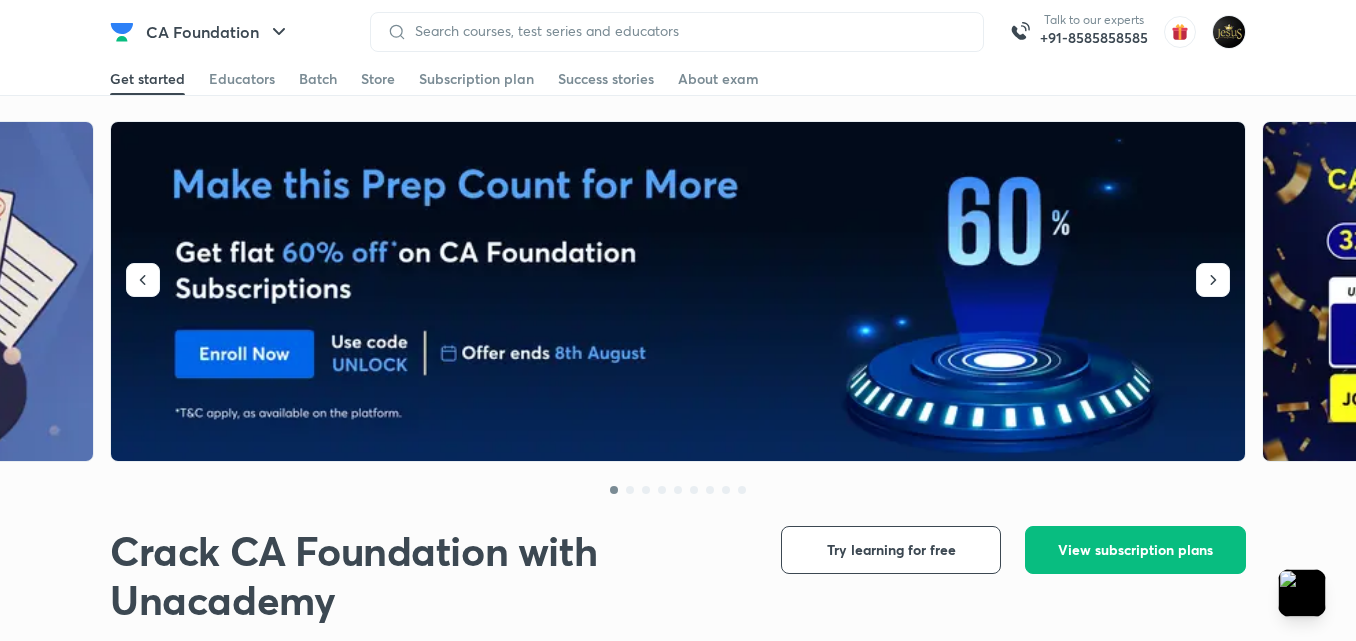 scroll, scrollTop: 0, scrollLeft: 0, axis: both 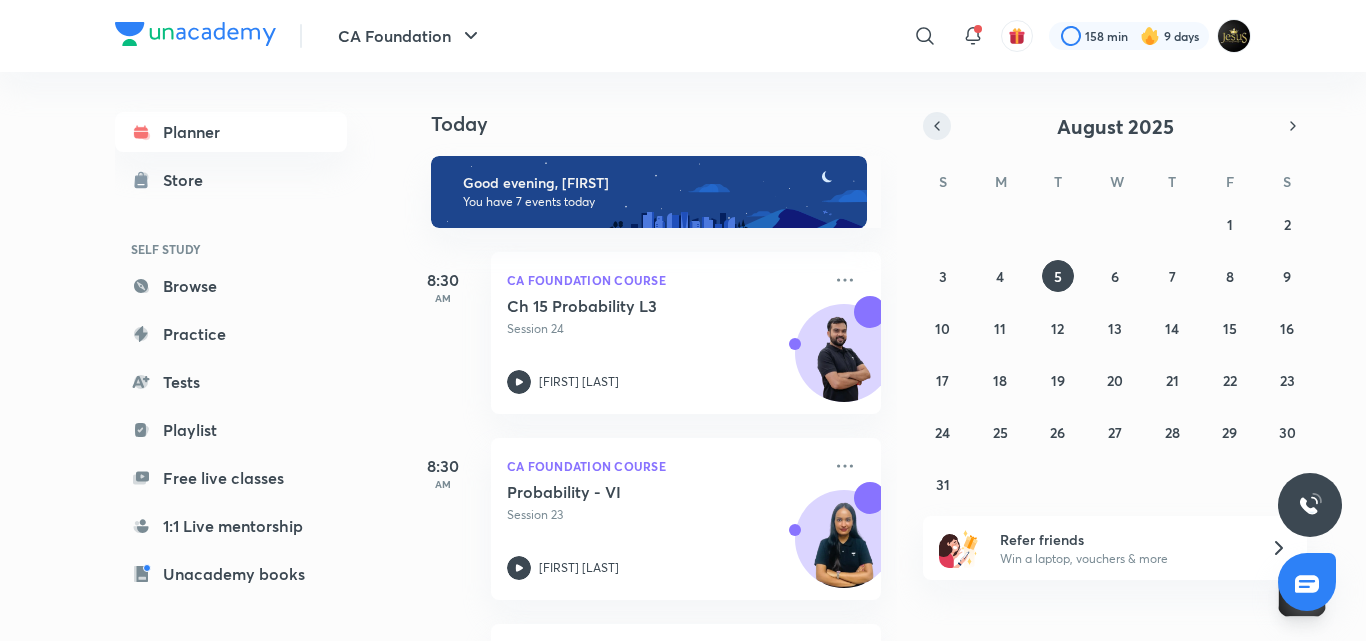 click 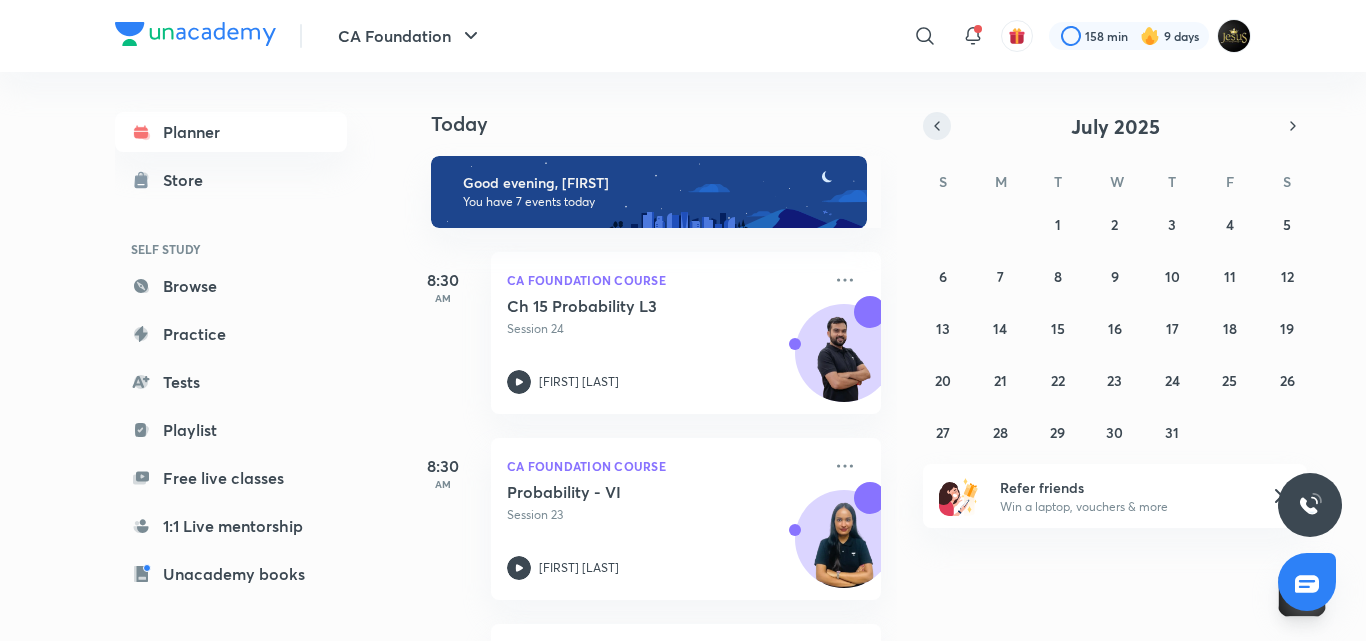 click 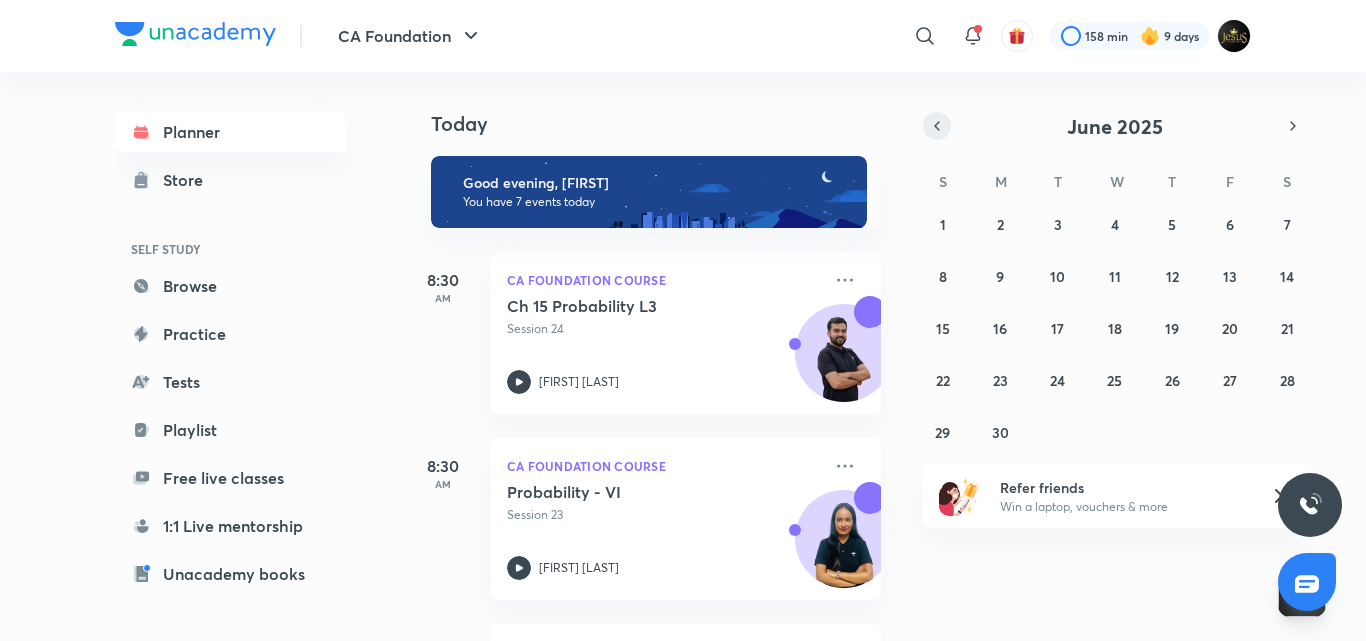 click 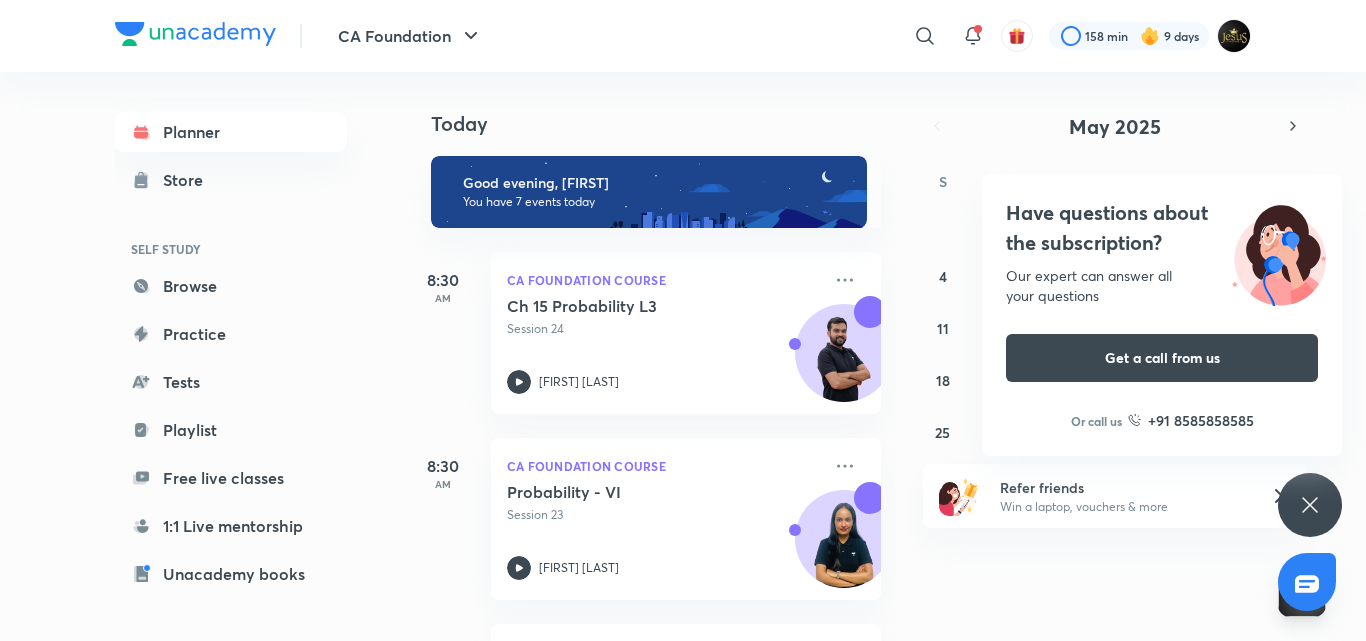 click 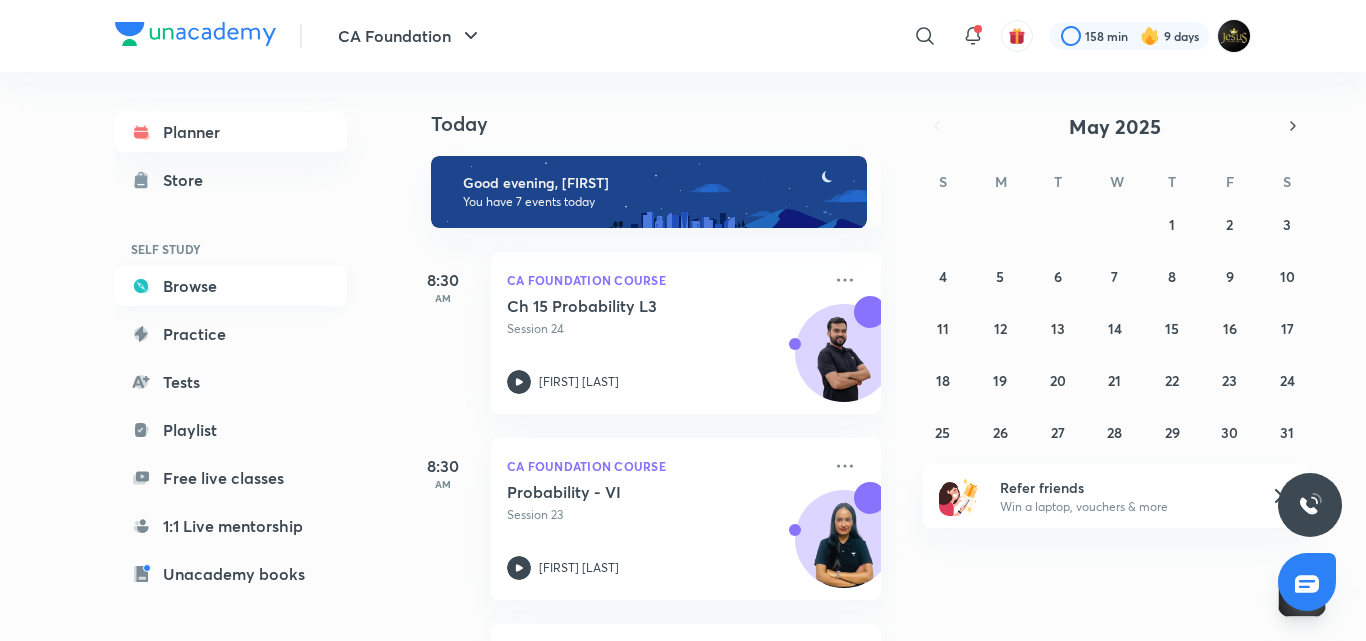 click on "Browse" at bounding box center (231, 286) 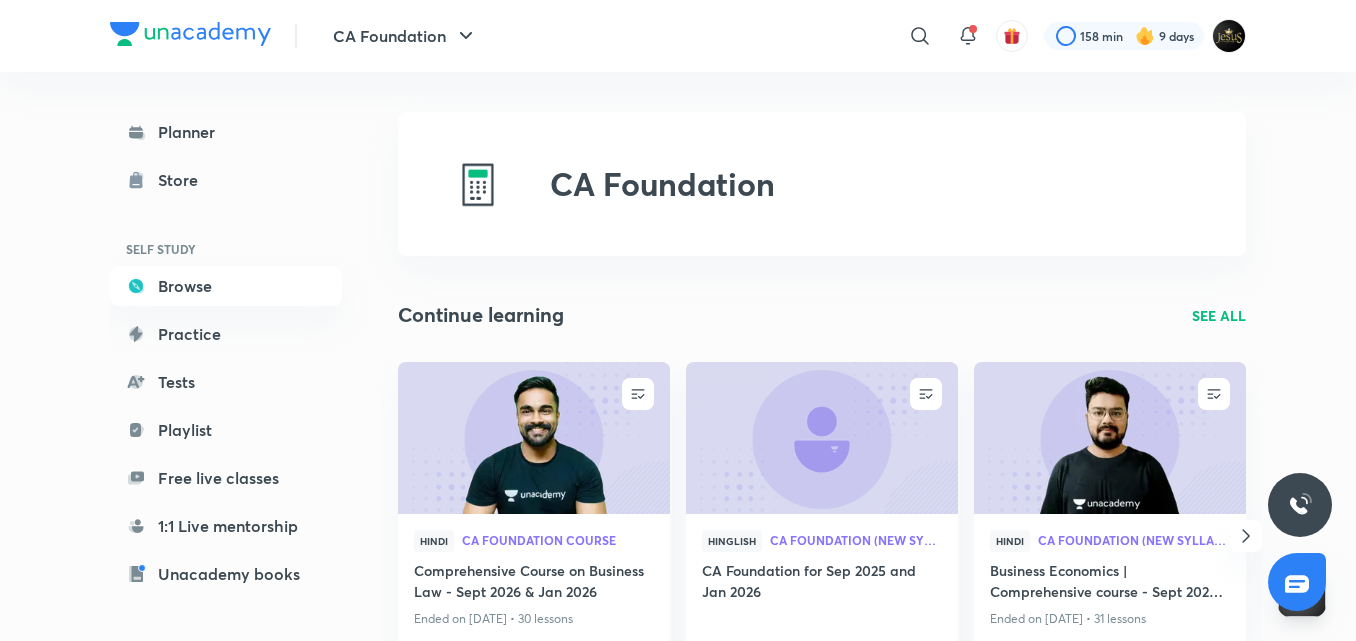 drag, startPoint x: 524, startPoint y: 4, endPoint x: 529, endPoint y: 64, distance: 60.207973 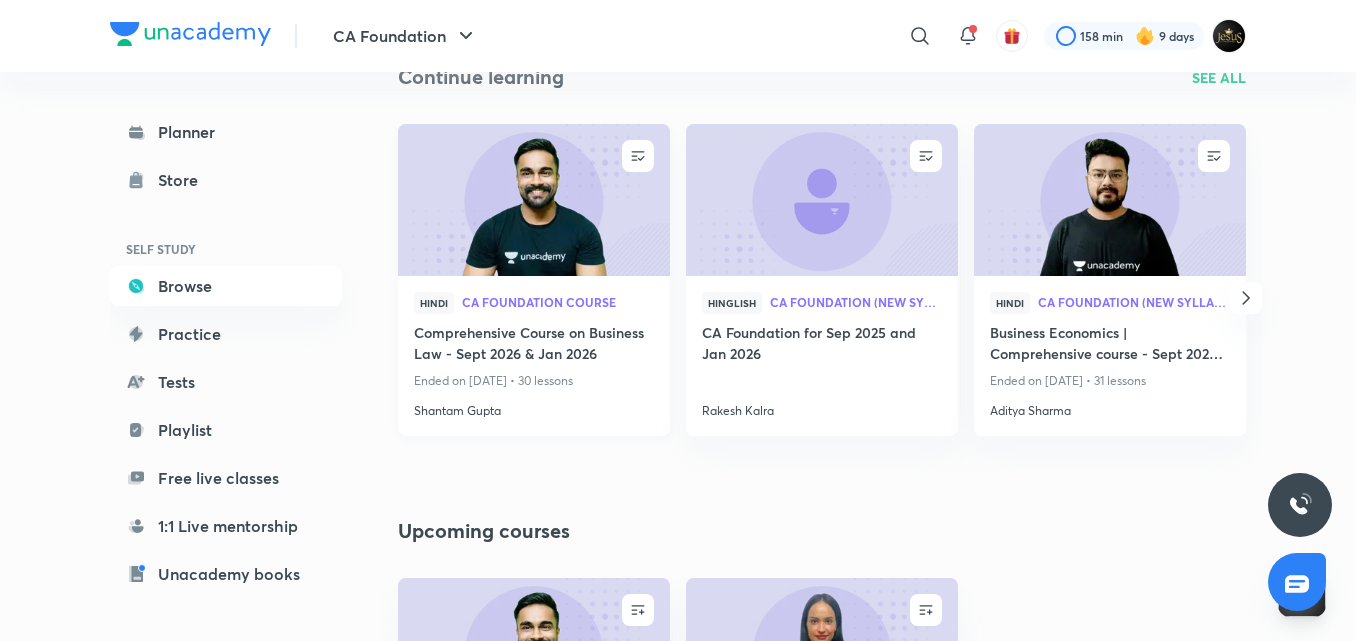 scroll, scrollTop: 251, scrollLeft: 0, axis: vertical 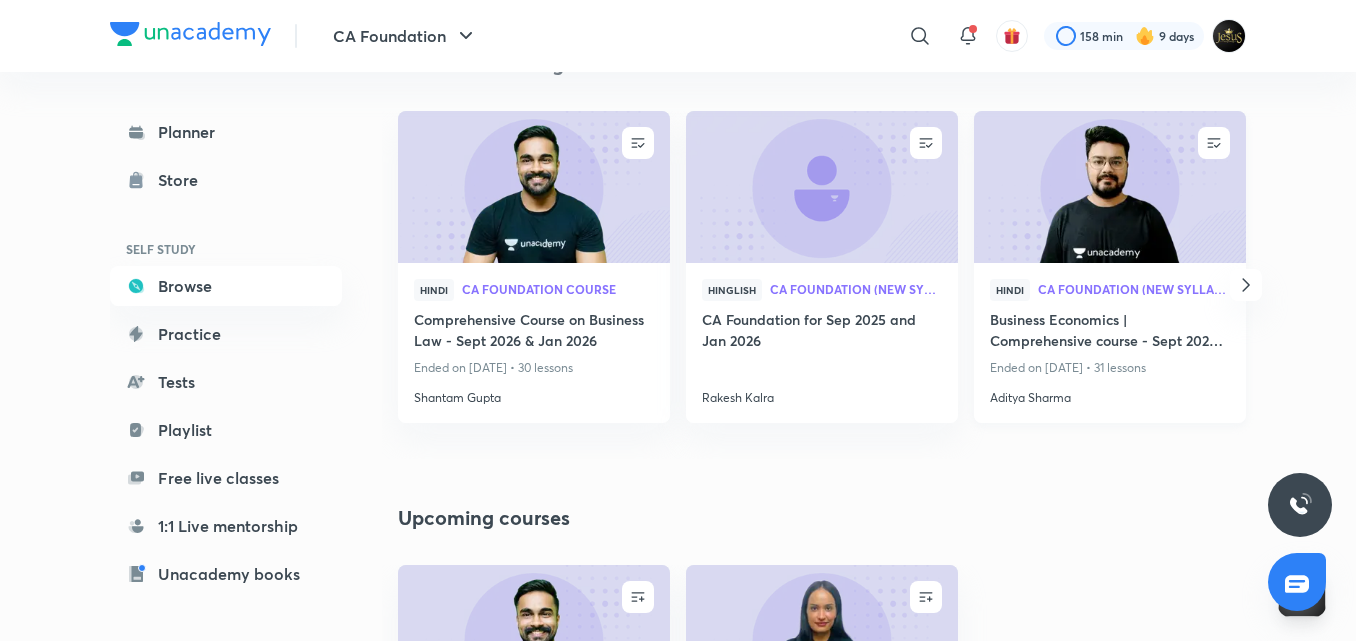 click at bounding box center [1109, 186] 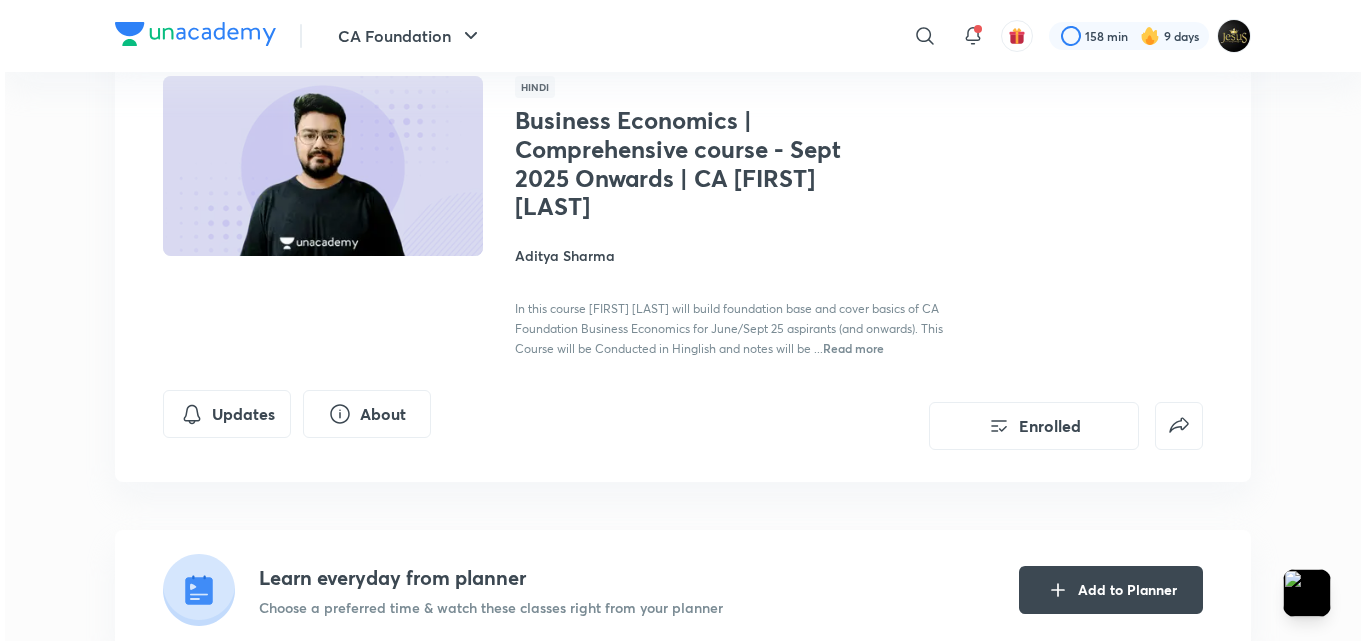 scroll, scrollTop: 0, scrollLeft: 0, axis: both 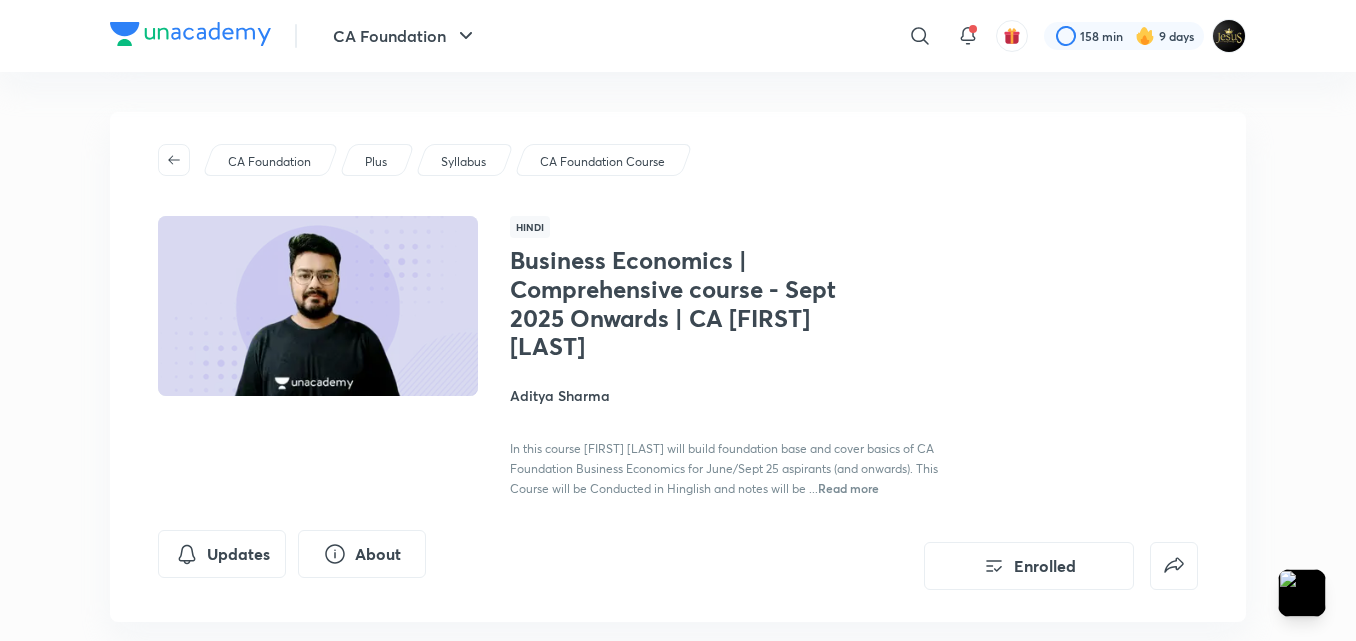 click on "Plus" at bounding box center [376, 162] 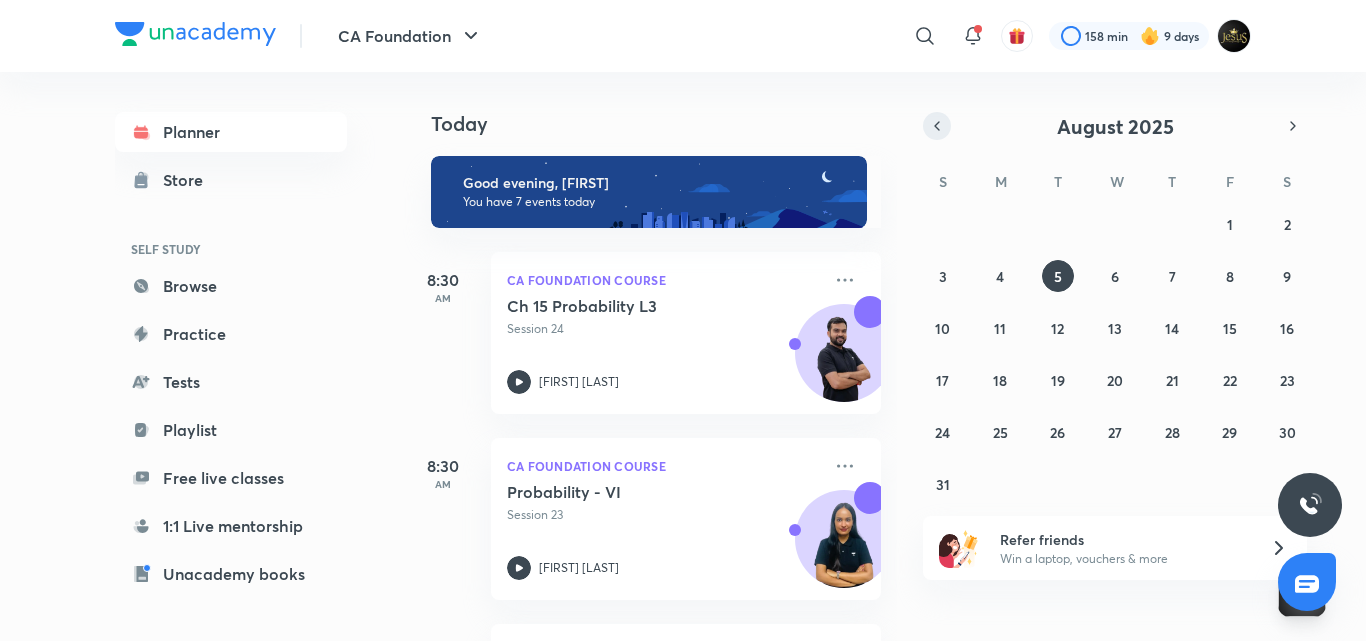 click 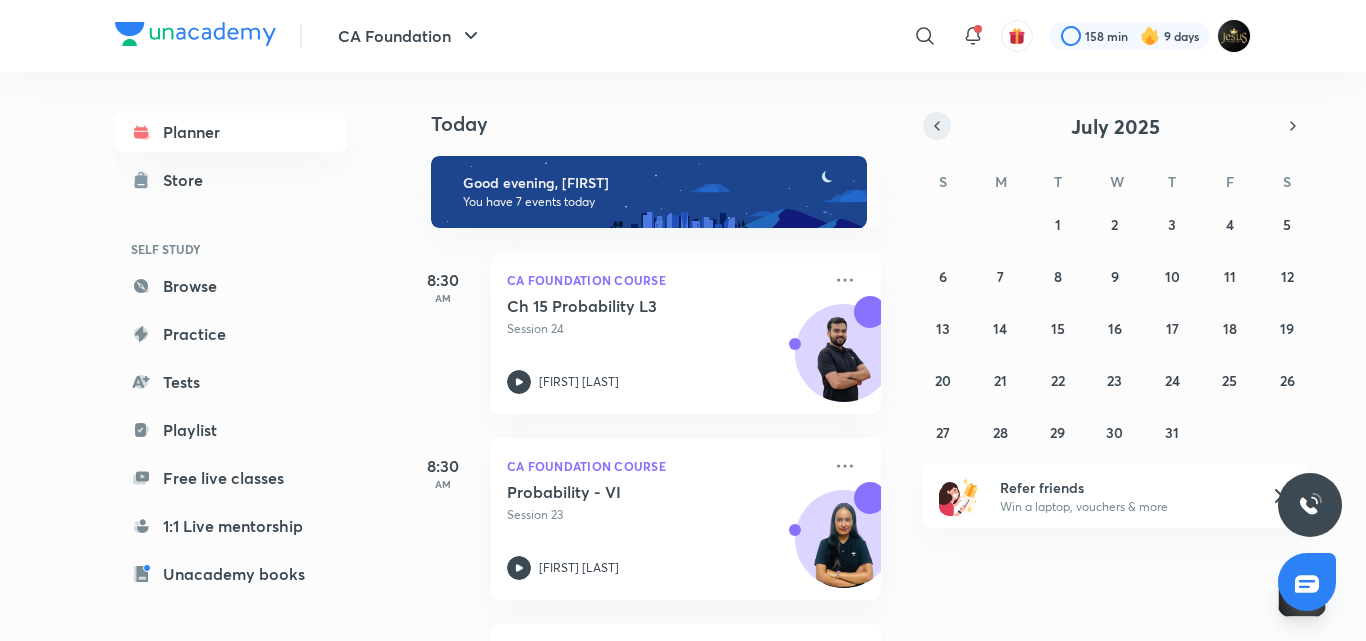 click 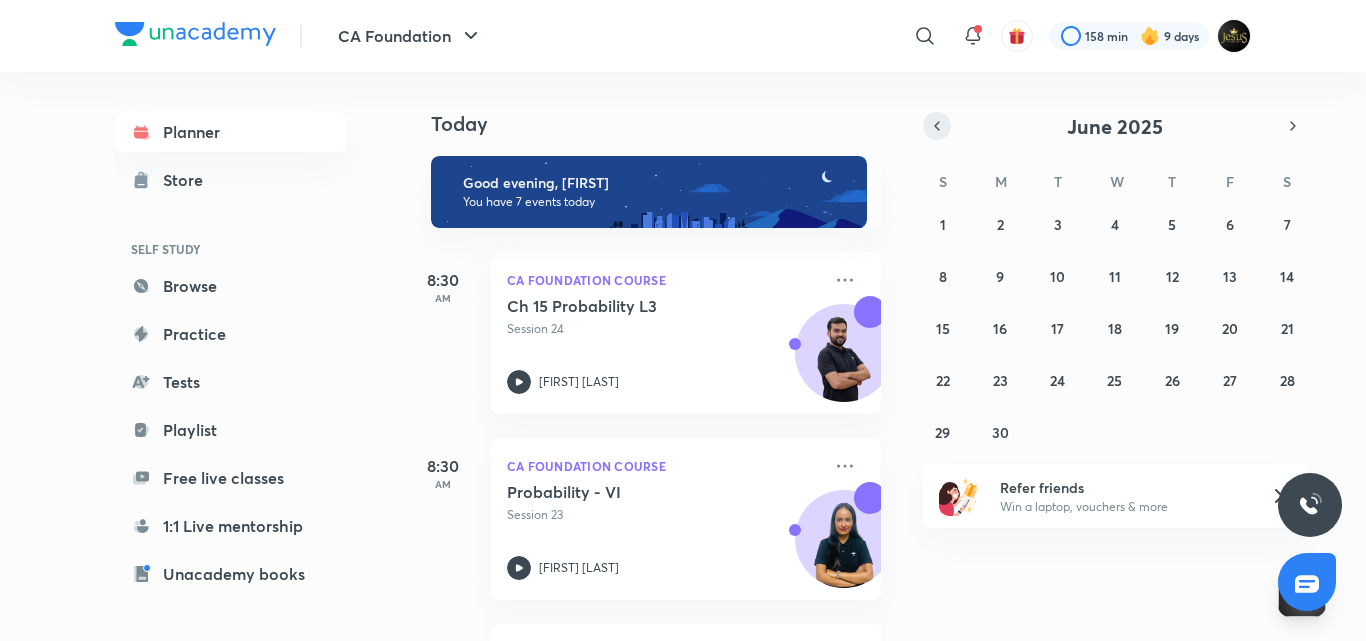click 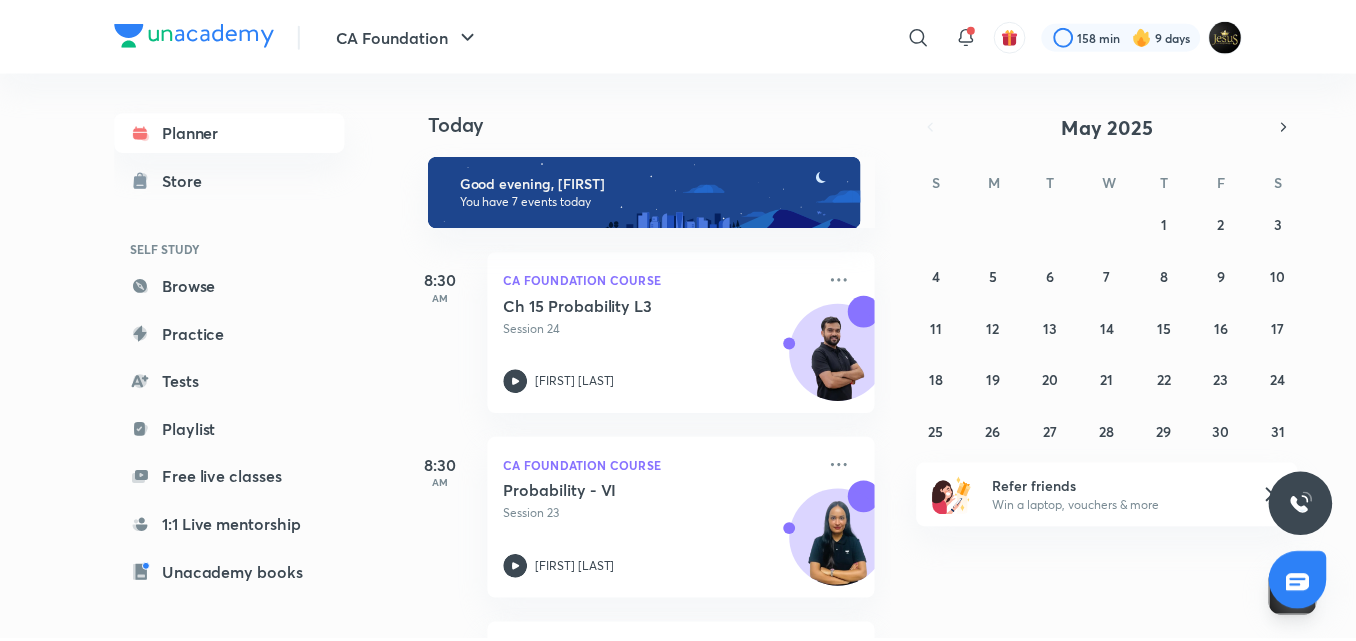 scroll, scrollTop: 130, scrollLeft: 0, axis: vertical 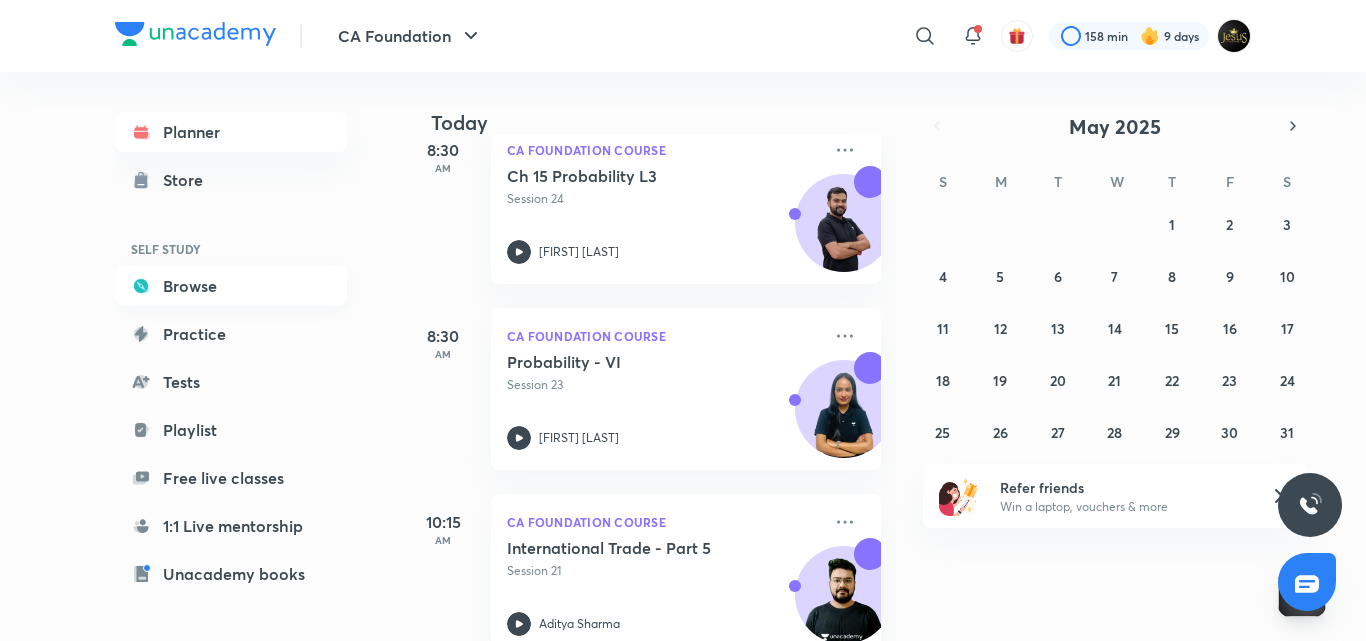 click on "Browse" at bounding box center [231, 286] 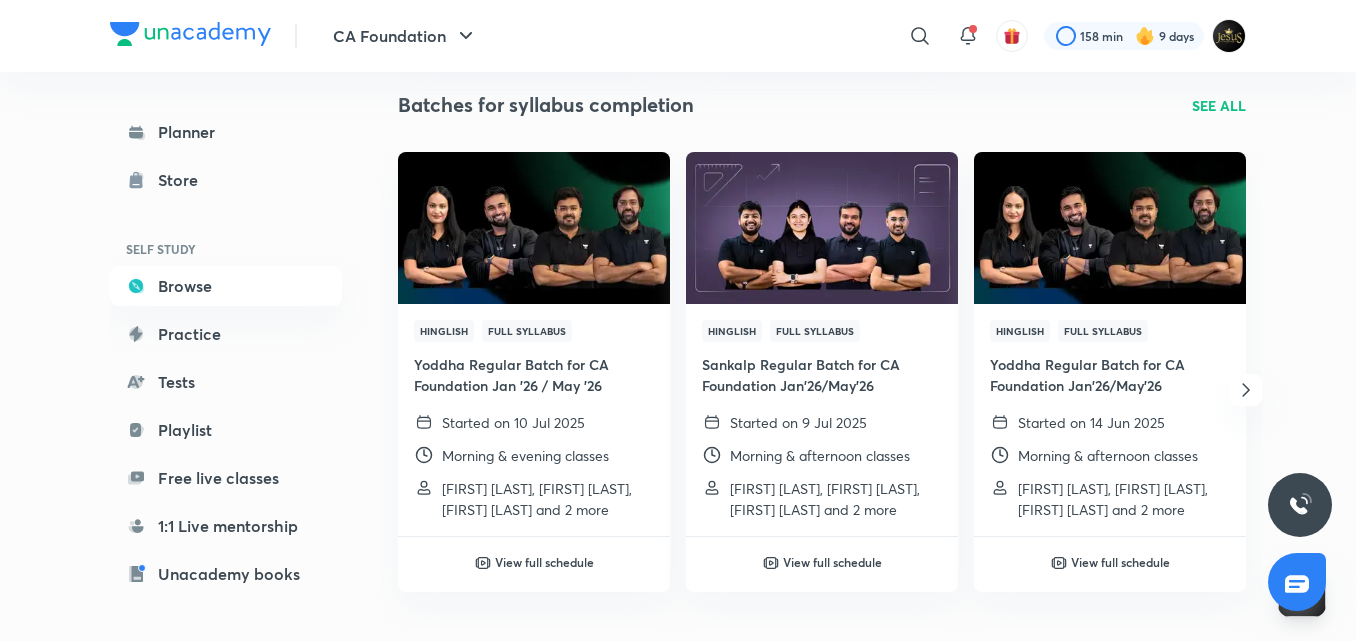 scroll, scrollTop: 2232, scrollLeft: 0, axis: vertical 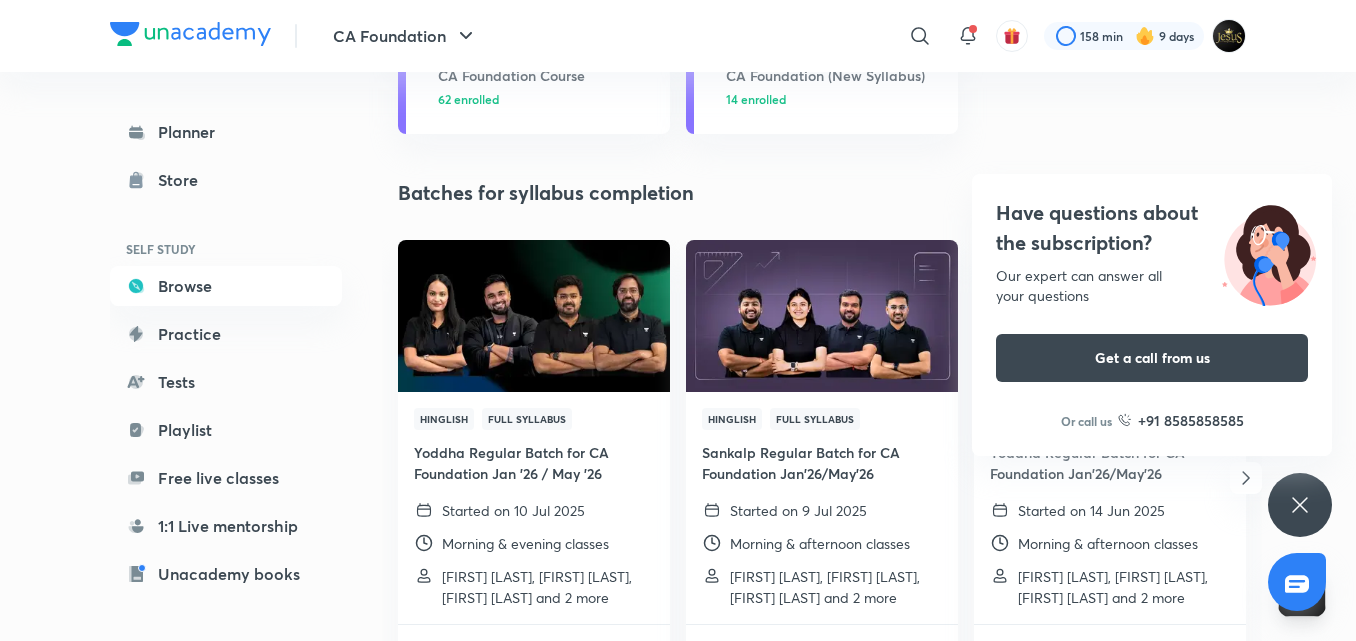 click 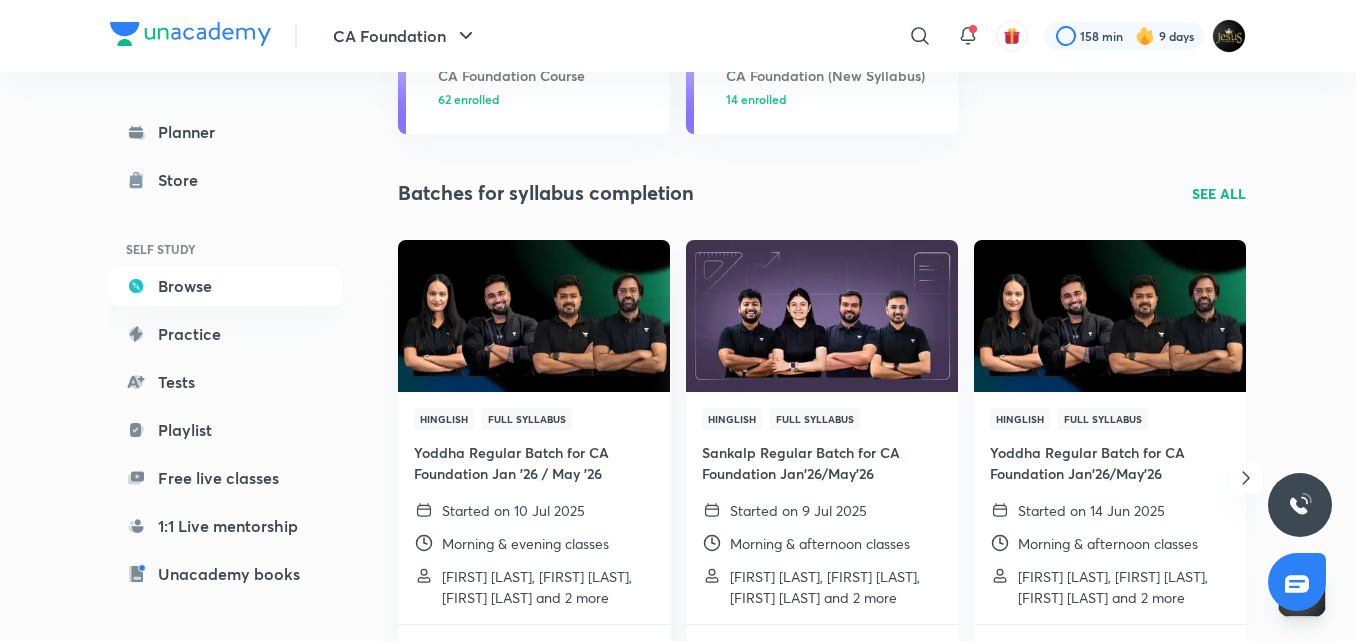 click at bounding box center [1109, 315] 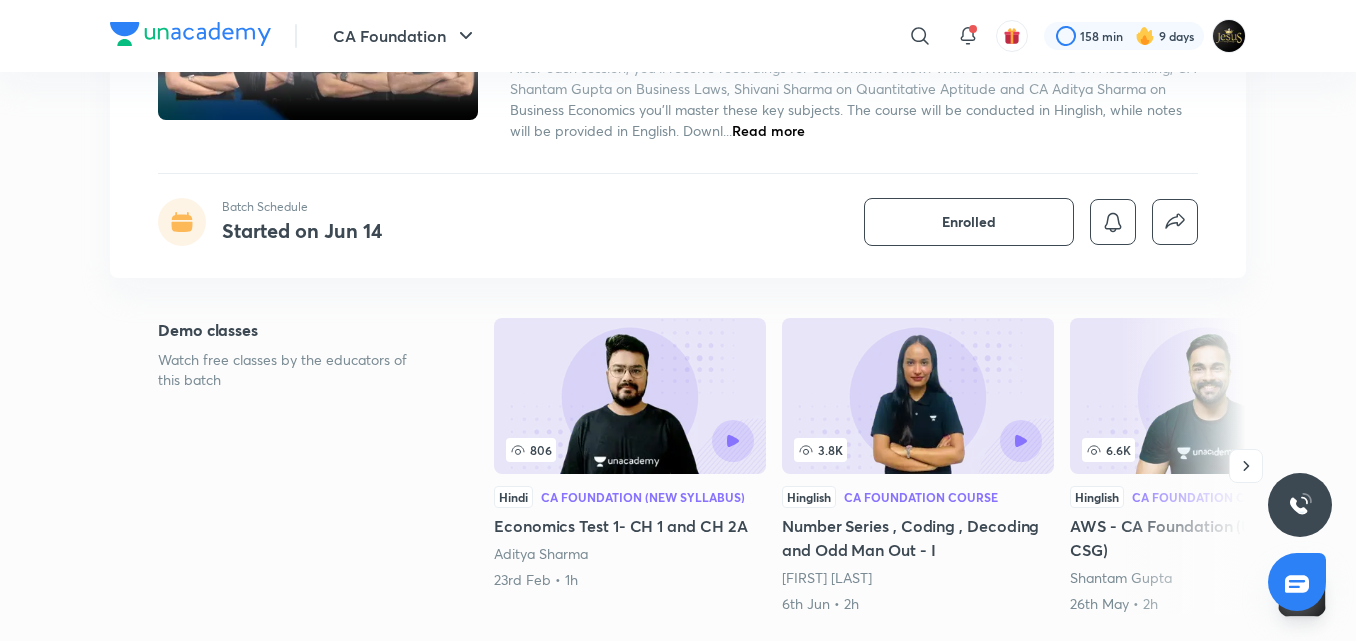 scroll, scrollTop: 0, scrollLeft: 0, axis: both 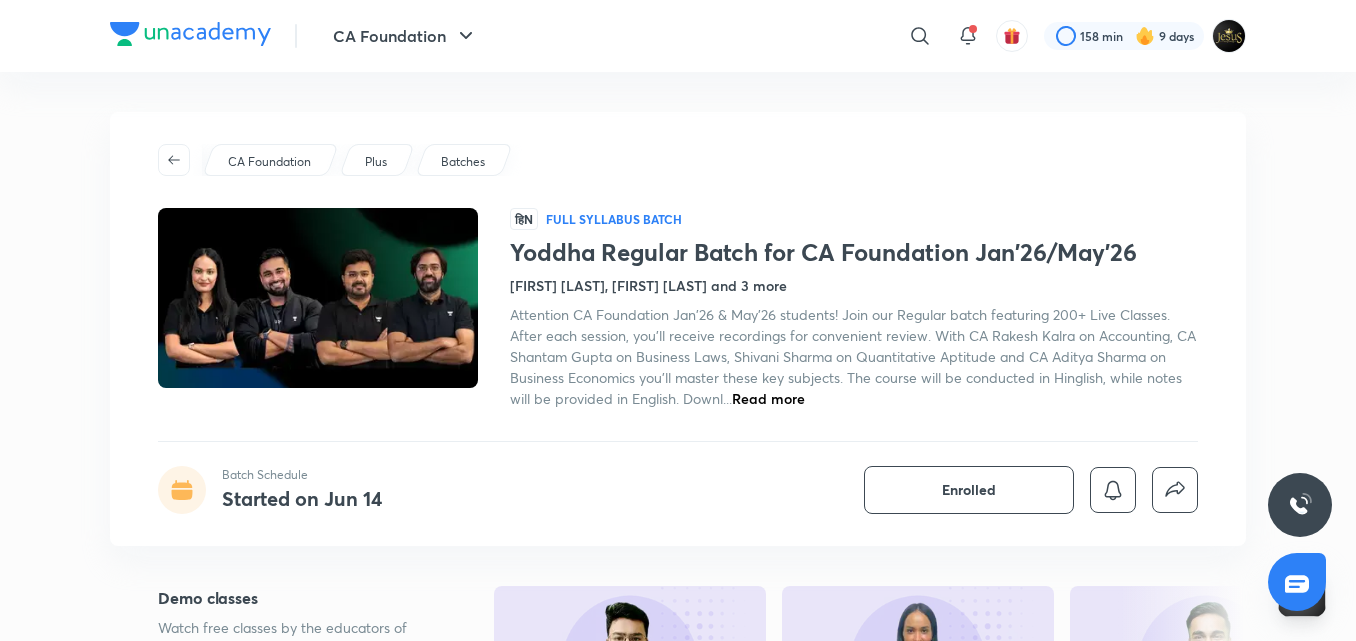 click on "Plus" at bounding box center (376, 162) 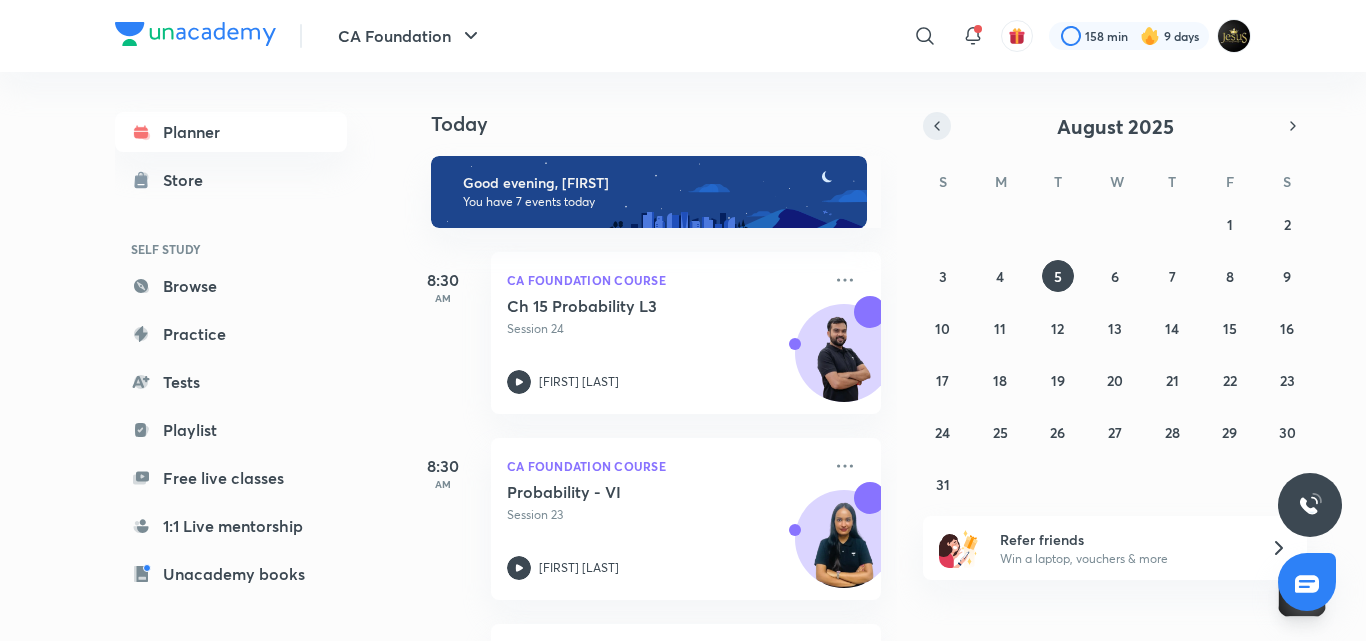 click at bounding box center [937, 126] 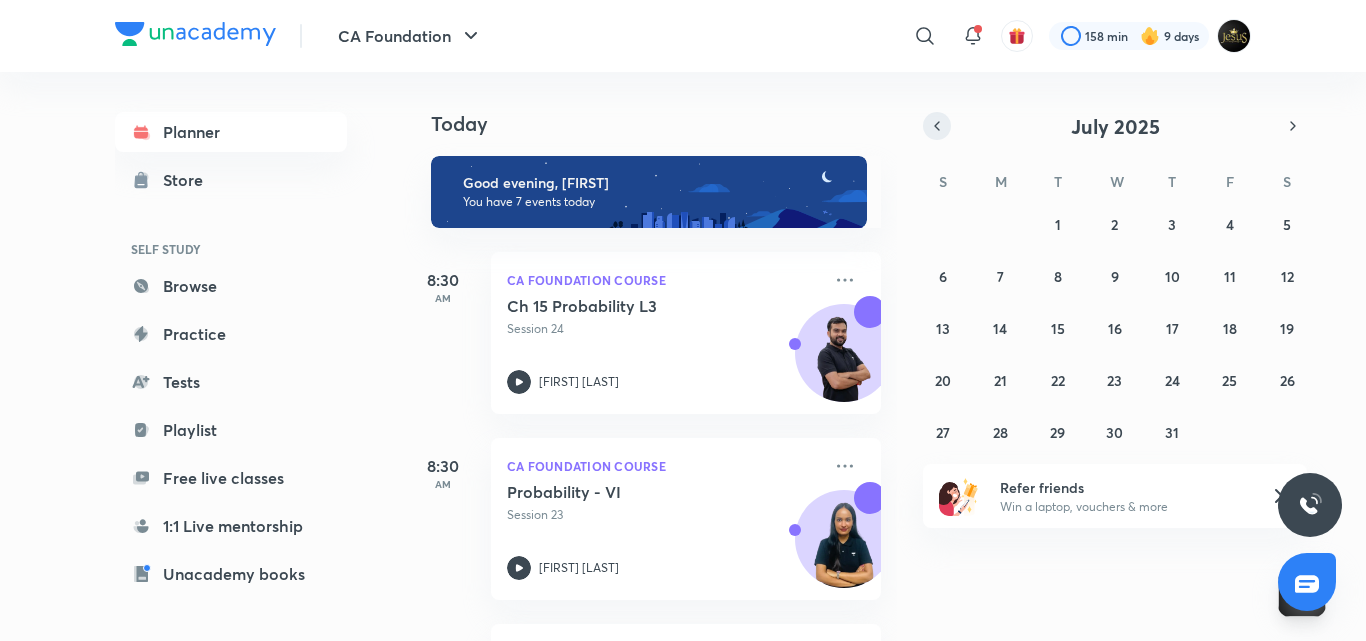 click at bounding box center (937, 126) 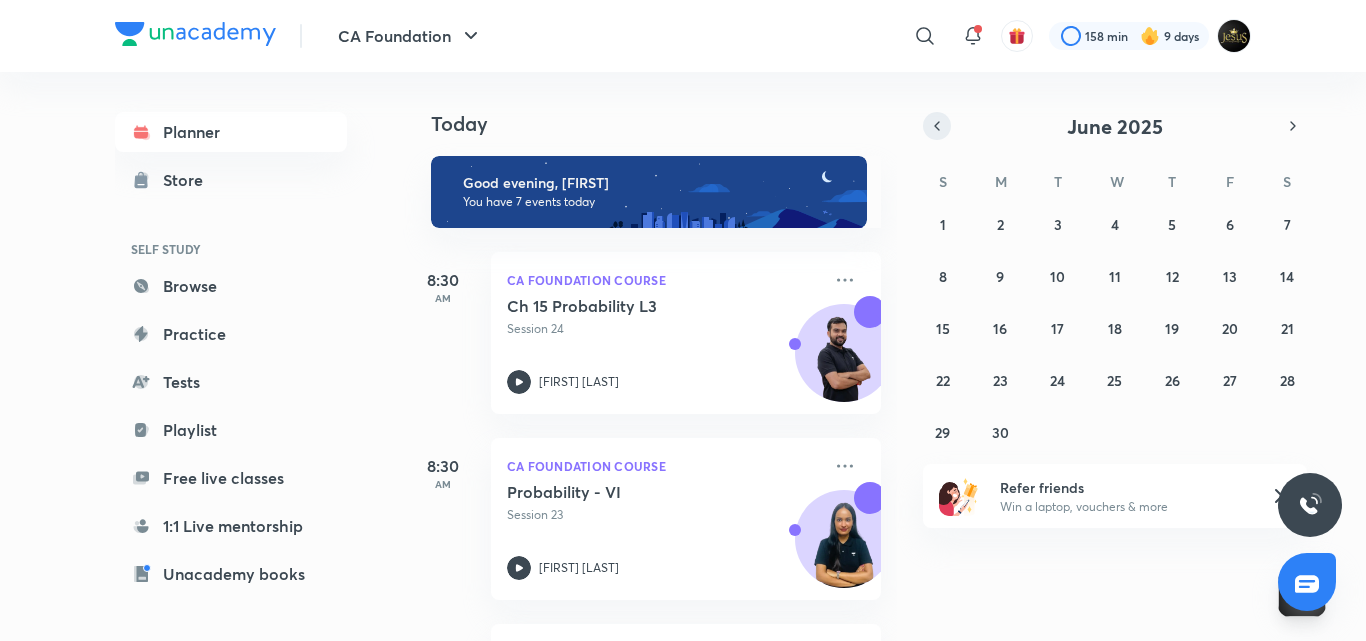click at bounding box center [937, 126] 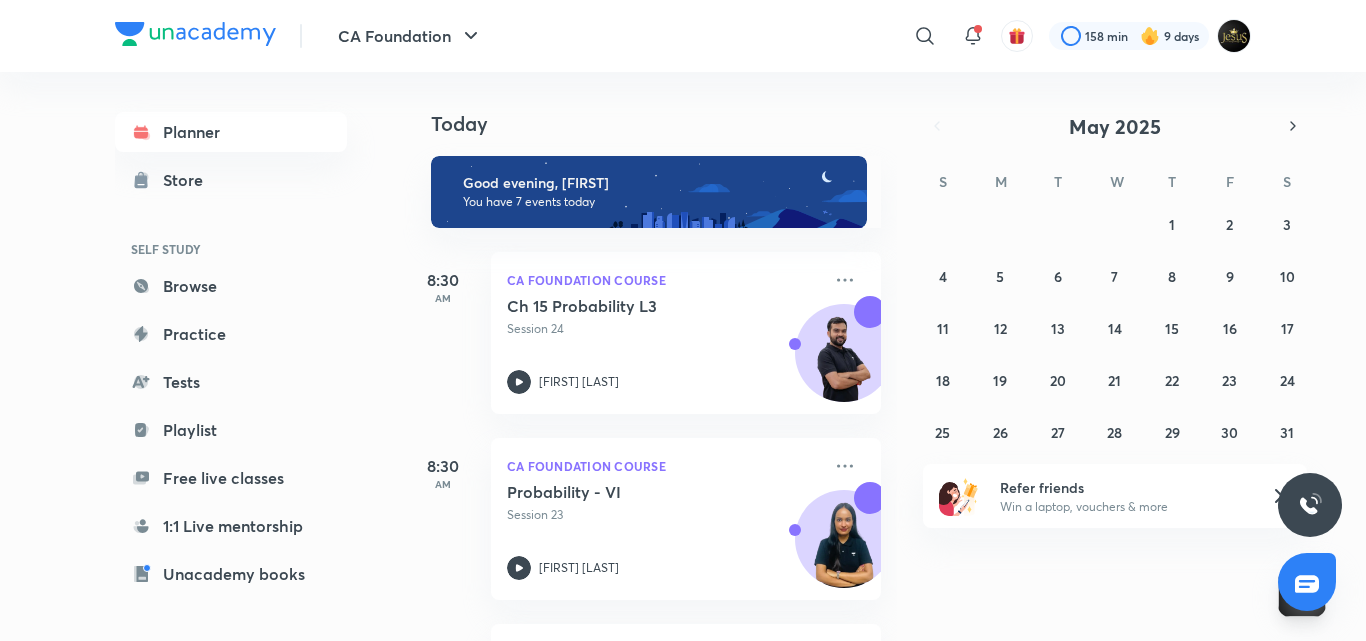 click on "CA Foundation ​ 158 min 9 days Planner Store SELF STUDY Browse Practice Tests Playlist Free live classes 1:1 Live mentorship Unacademy books ME Enrollments Saved Today Today Good evening, [FIRST] You have 7 events today 8:30 AM CA Foundation Course Ch 15 Probability L3 Session 24 [FIRST] [LAST] 8:30 AM CA Foundation Course Probability - VI Session 23 [FIRST] [LAST] 10:15 AM CA Foundation Course International Trade - Part 5 Session 21 [FIRST] [LAST] 12:00 PM CA Foundation Course ICA | U-5 | L-2 Session 23 [FIRST] [LAST] 12:15 PM CA Foundation Course Contract Act Part - 25 Session 27 [FIRST] [LAST] 2:00 PM CA Foundation Course Admission of a Partner L1 Session 23 [FIRST] [LAST] 2:00 PM CA Foundation Course PARTNERSHIP Session 24 [FIRST] [LAST] May 2025 S M T W T F S 27 28 29 30 1 2 3 4 5 6 7 8 9 10 11 12 13 14 15 16 17 18 19 20 21 22 23 24 25 26 27 28 29 30 31 Refer friends Win a laptop, vouchers & more No internet connection Unacademy - India's largest learning platform Hello there! Ask me a question or two!" at bounding box center (683, 320) 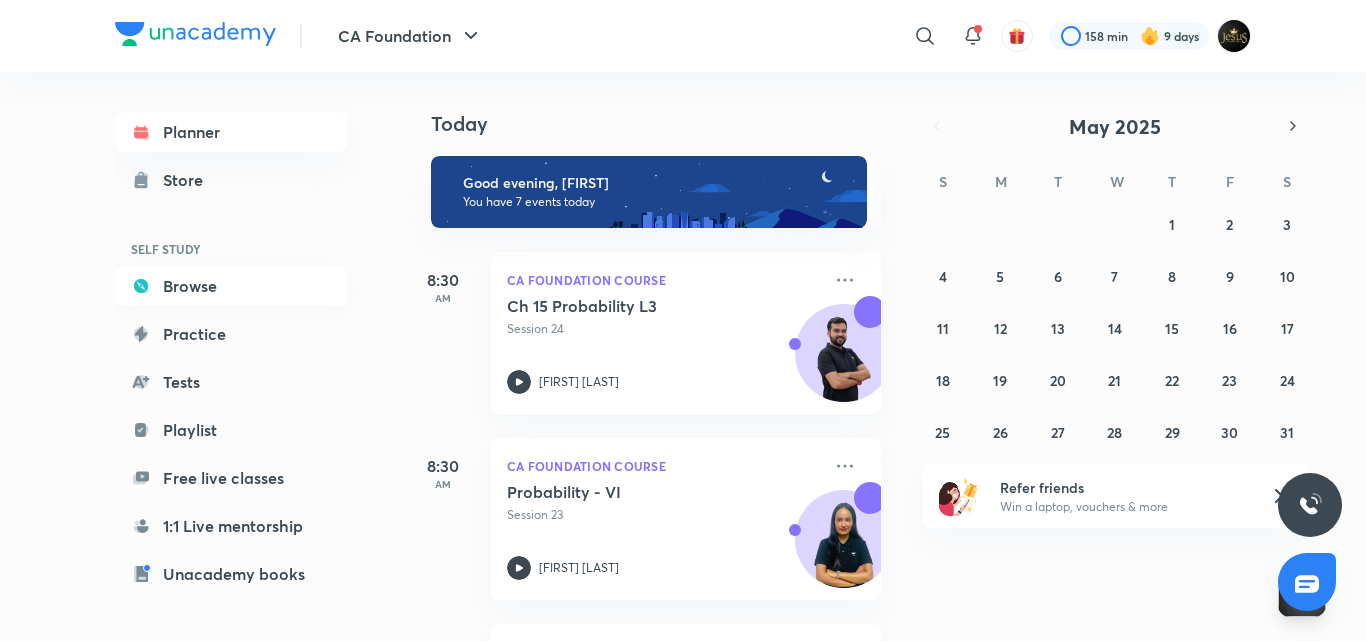 click on "Browse" at bounding box center [231, 286] 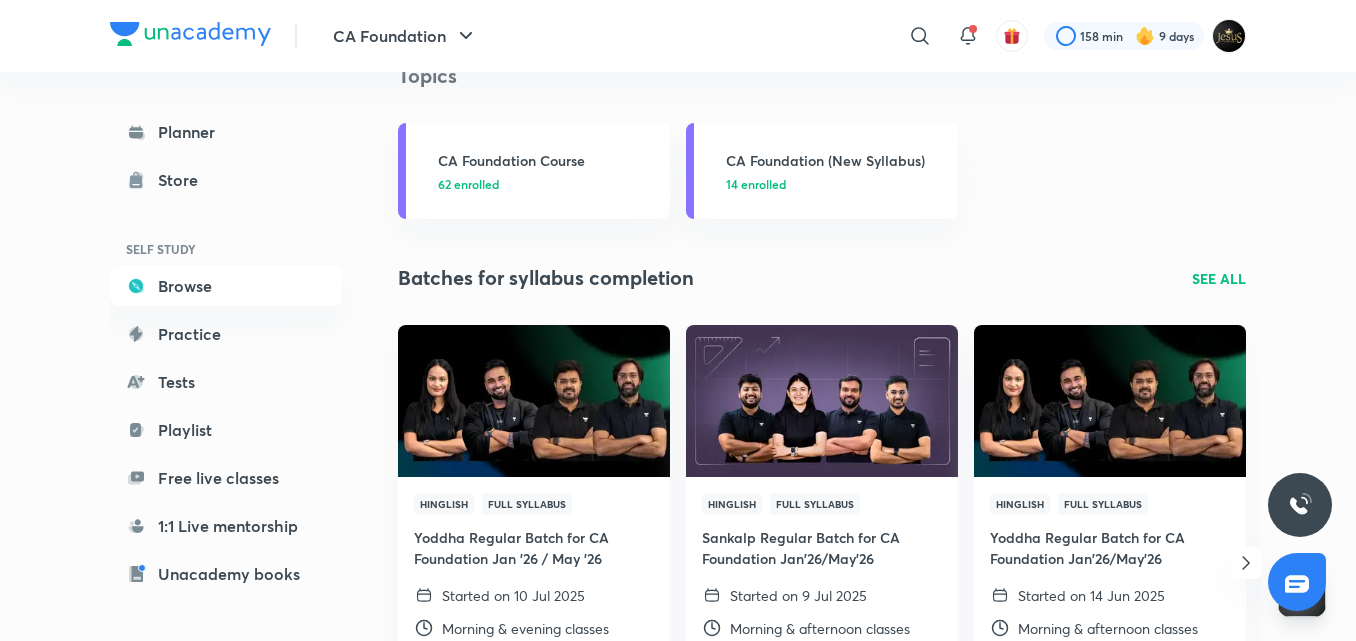 scroll, scrollTop: 2238, scrollLeft: 0, axis: vertical 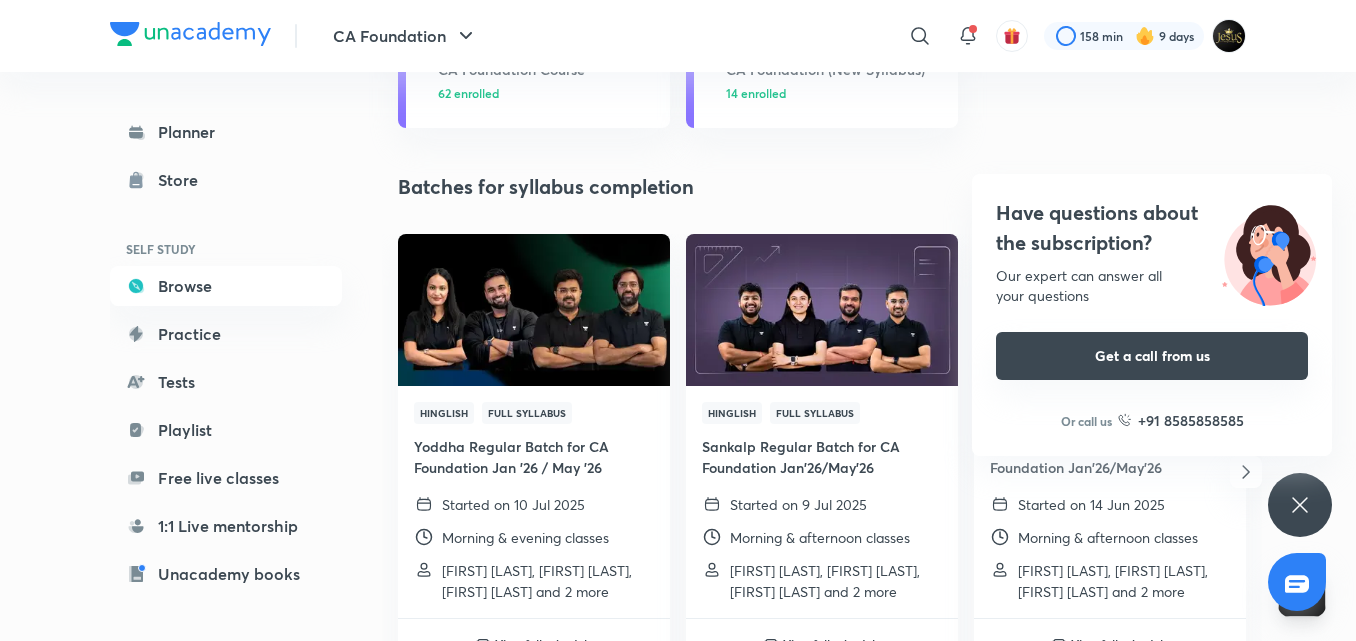 click on "Get a call from us" at bounding box center [1152, 356] 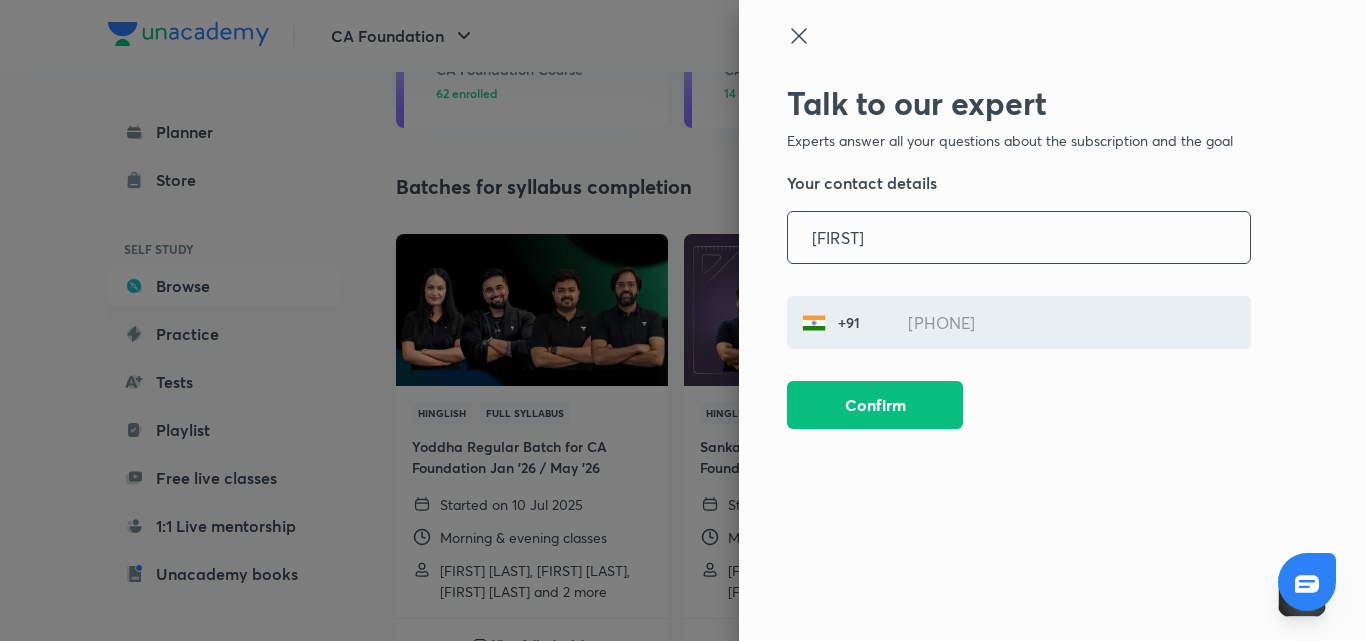 click on "[FIRST]" at bounding box center (1019, 237) 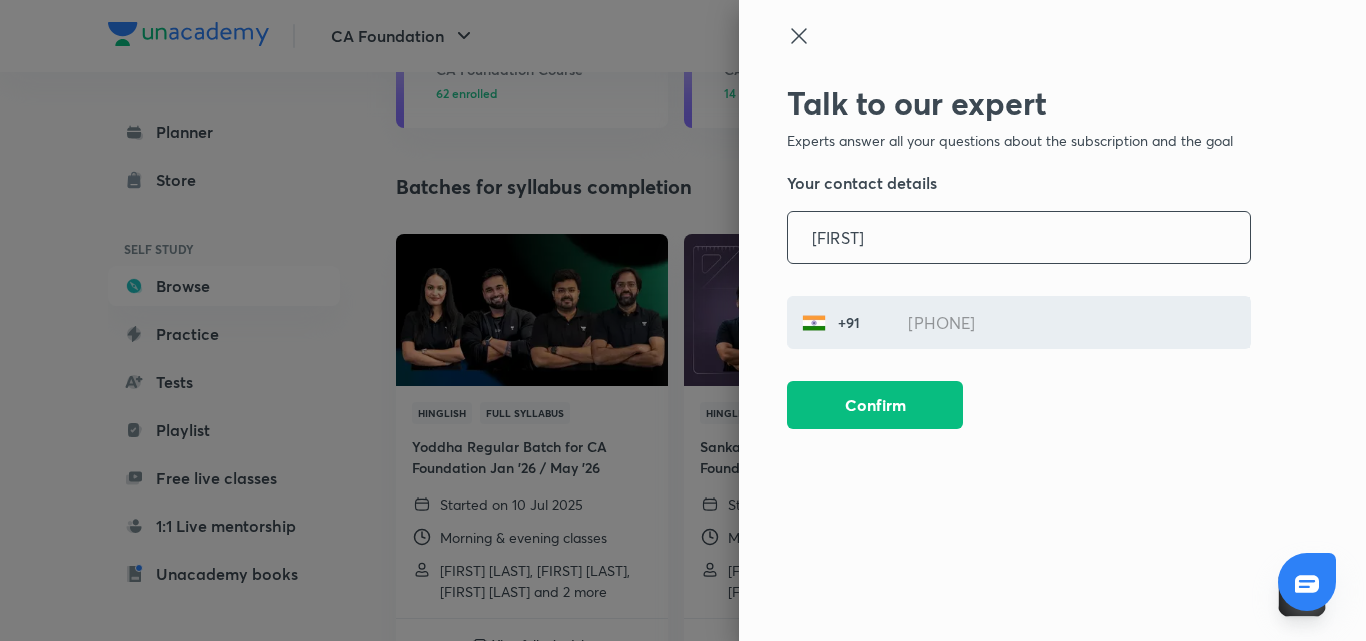 click at bounding box center (683, 320) 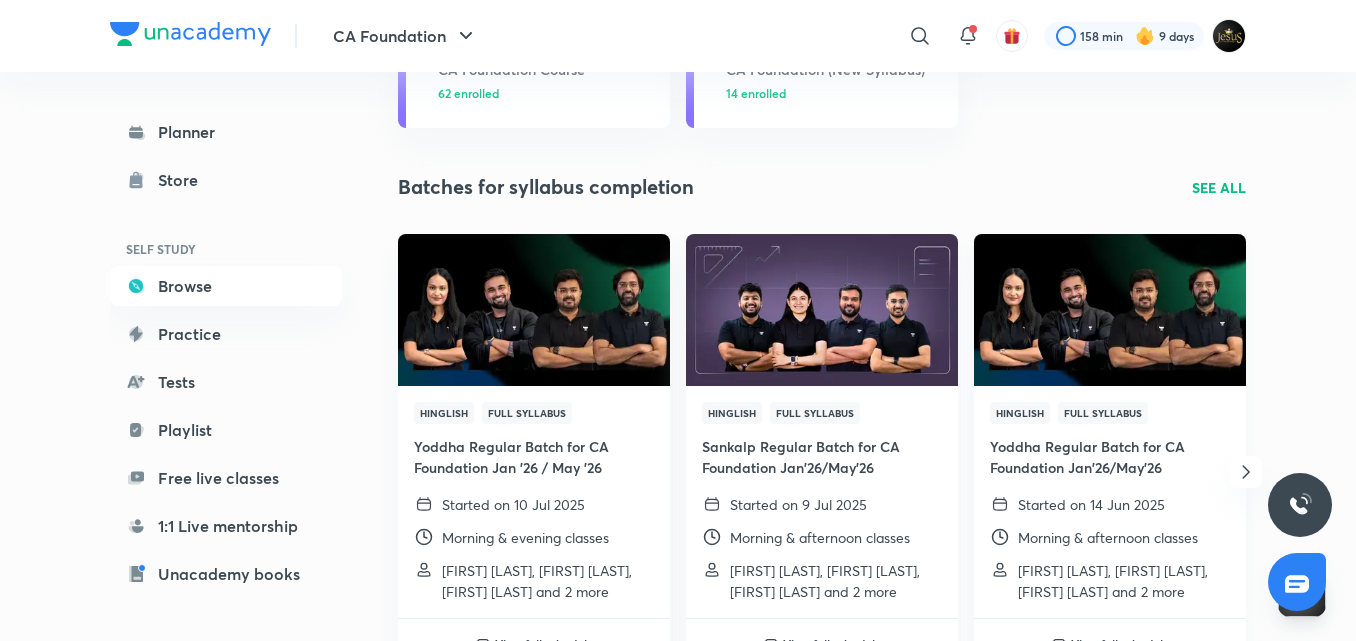 click at bounding box center (1109, 309) 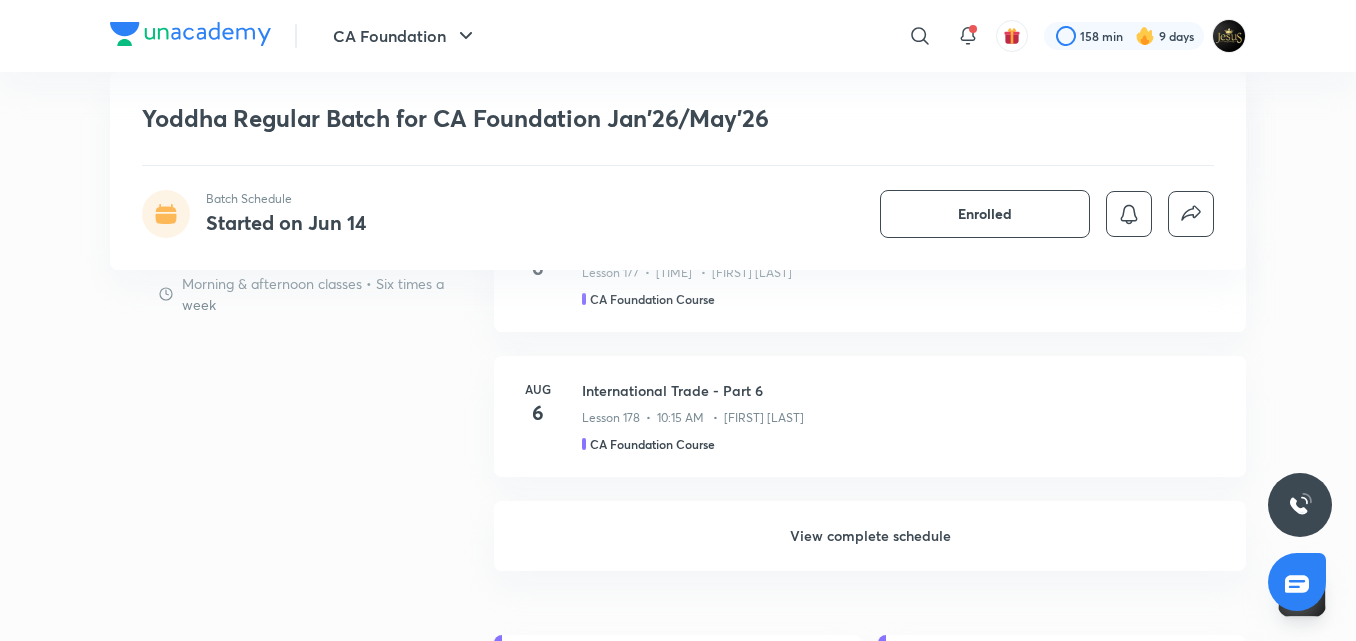 scroll, scrollTop: 1898, scrollLeft: 0, axis: vertical 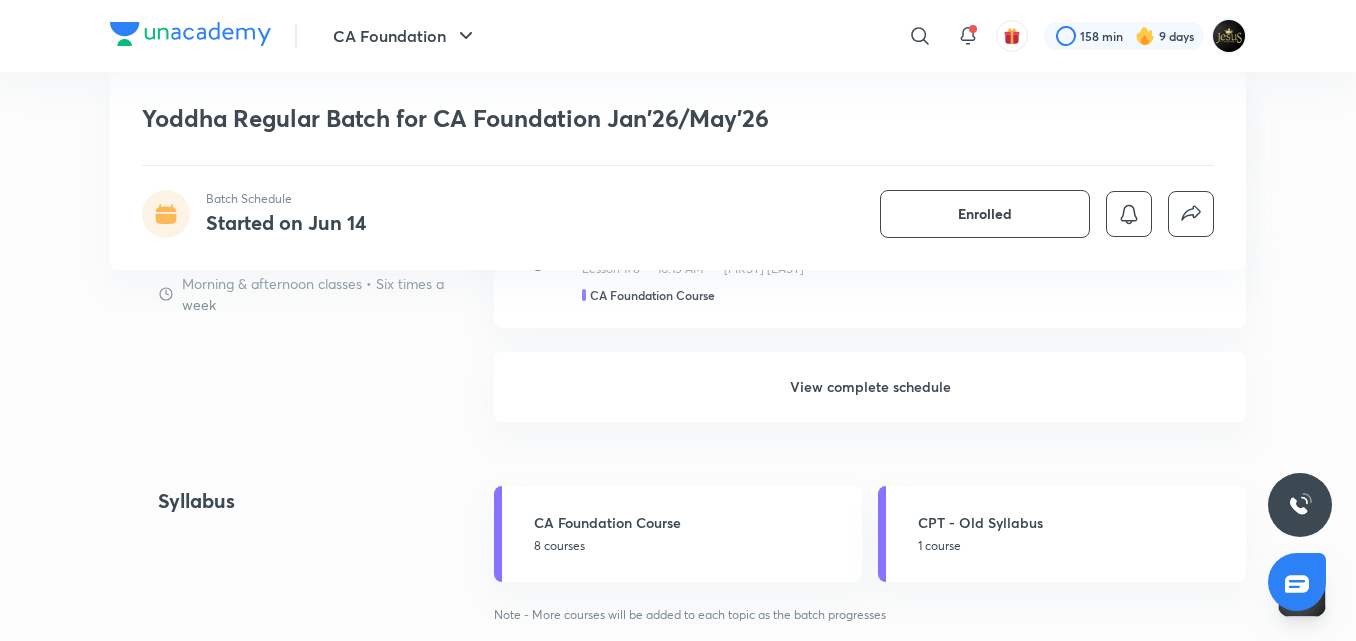 click on "View complete schedule" at bounding box center (870, 387) 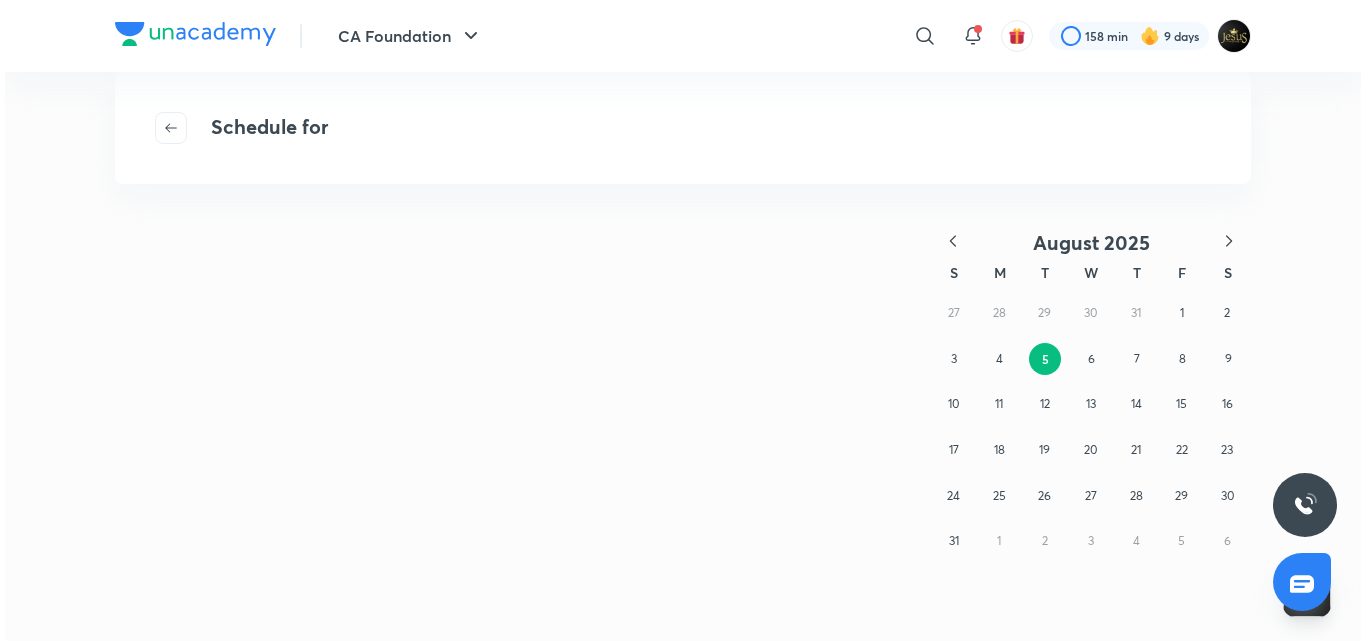 scroll, scrollTop: 0, scrollLeft: 0, axis: both 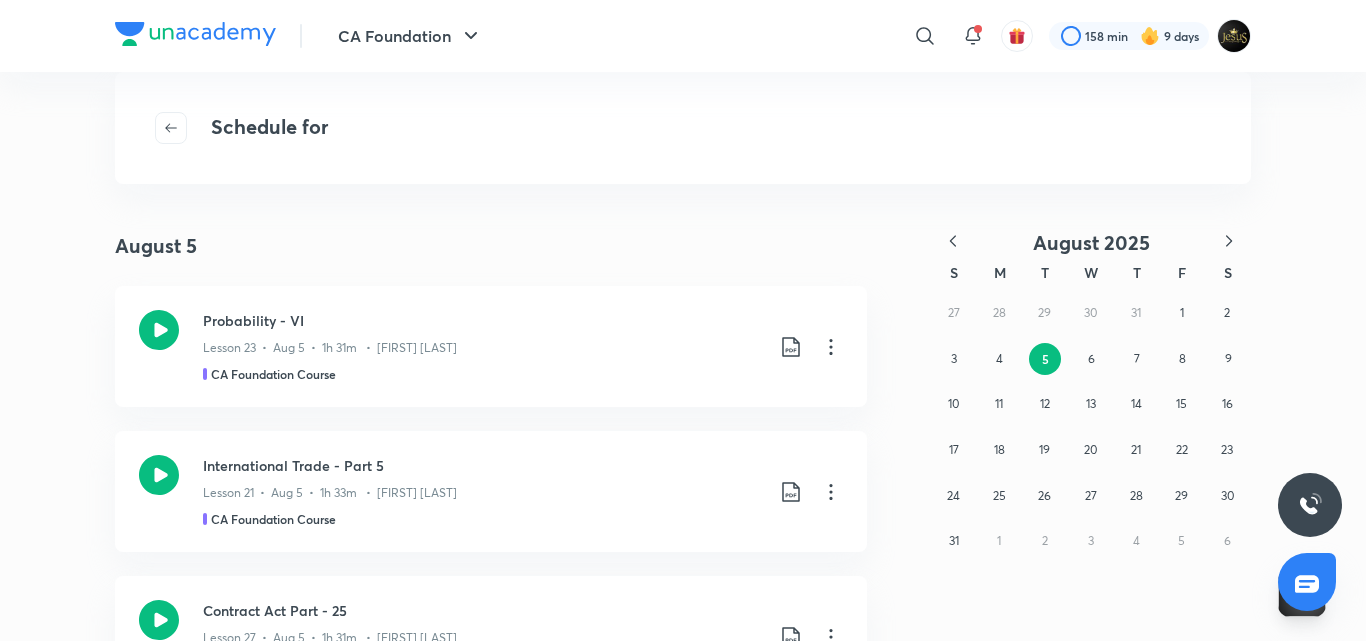 click 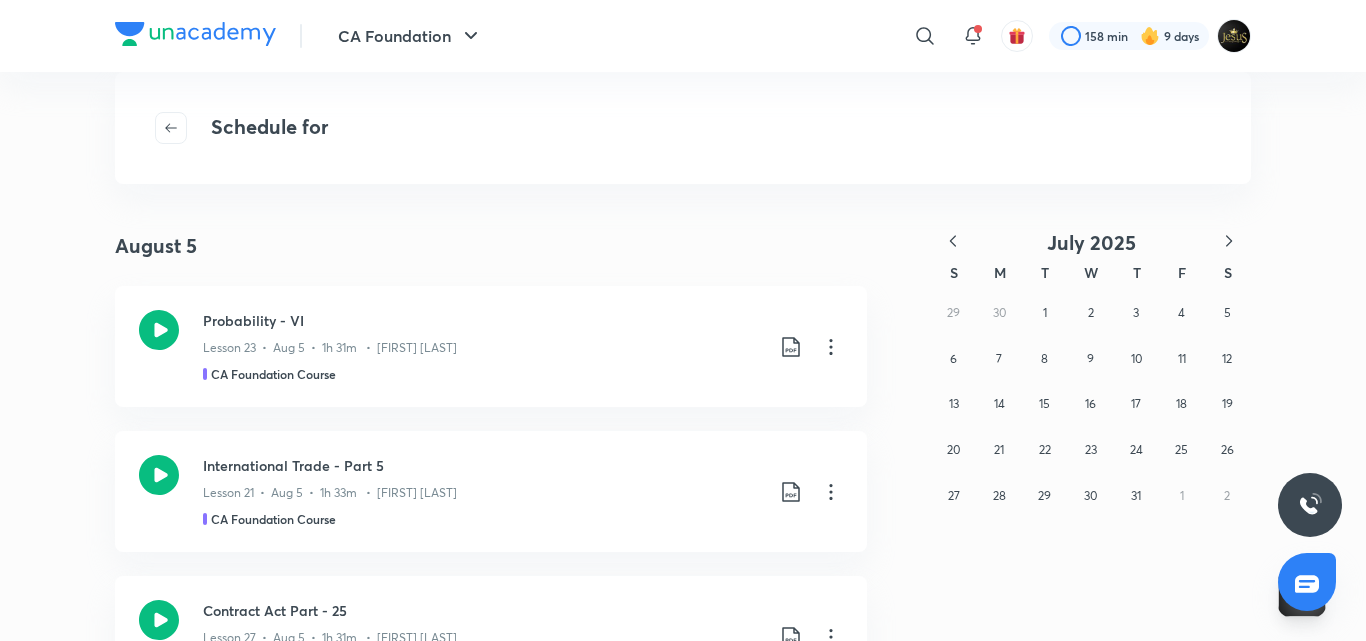 click 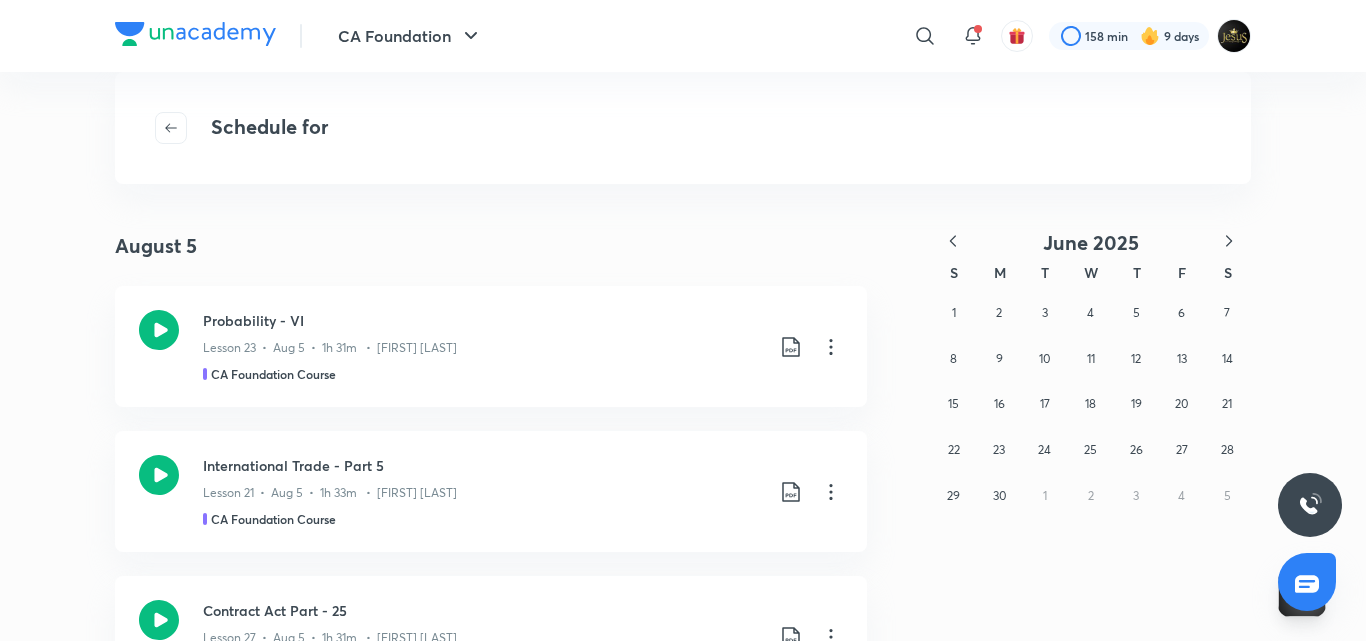 click 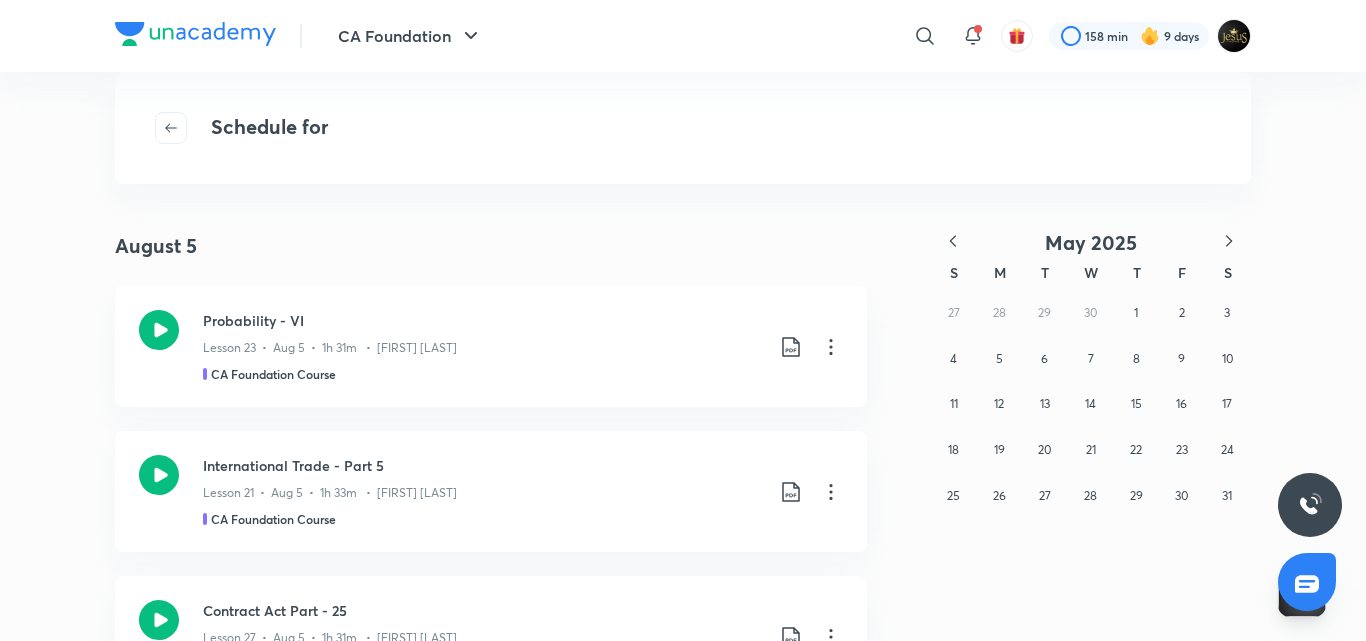 click 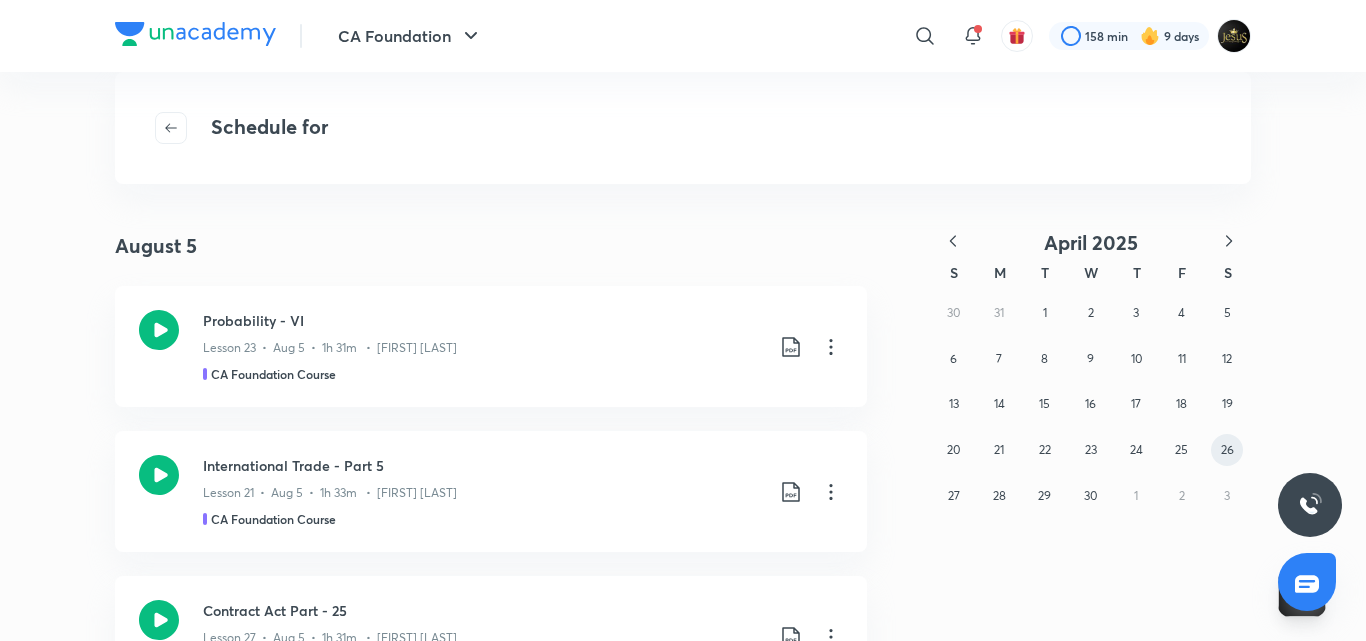 click on "26" at bounding box center (1227, 450) 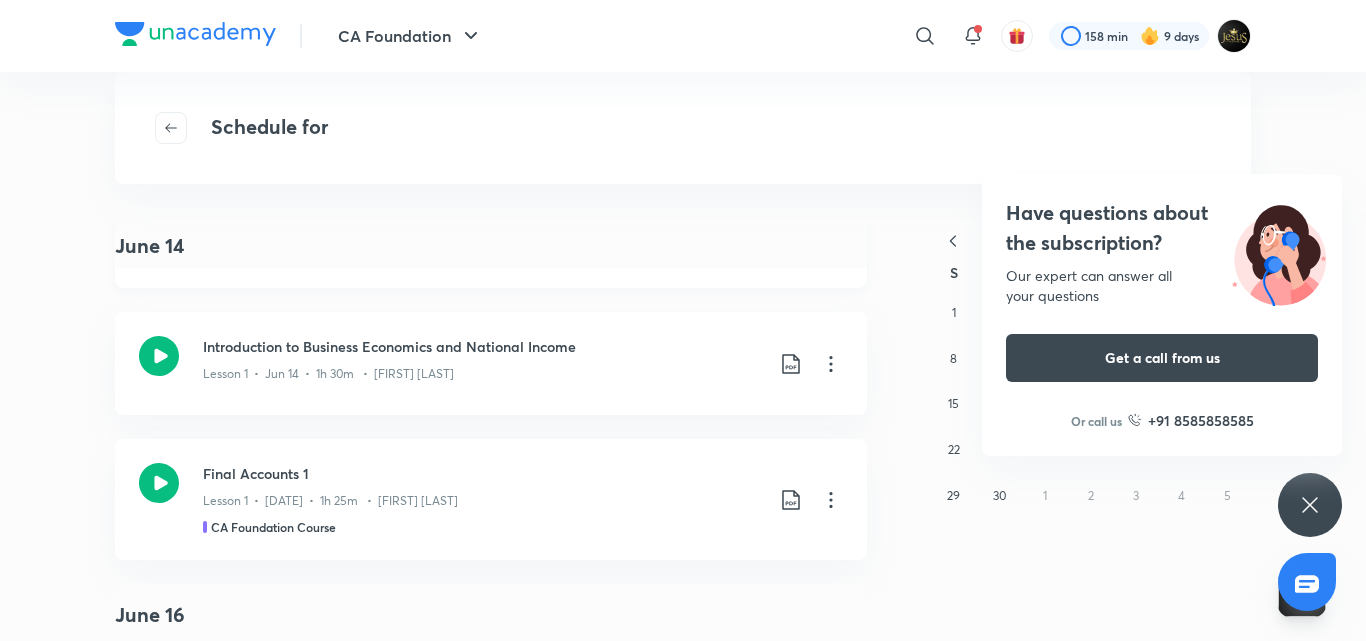 scroll, scrollTop: 121, scrollLeft: 0, axis: vertical 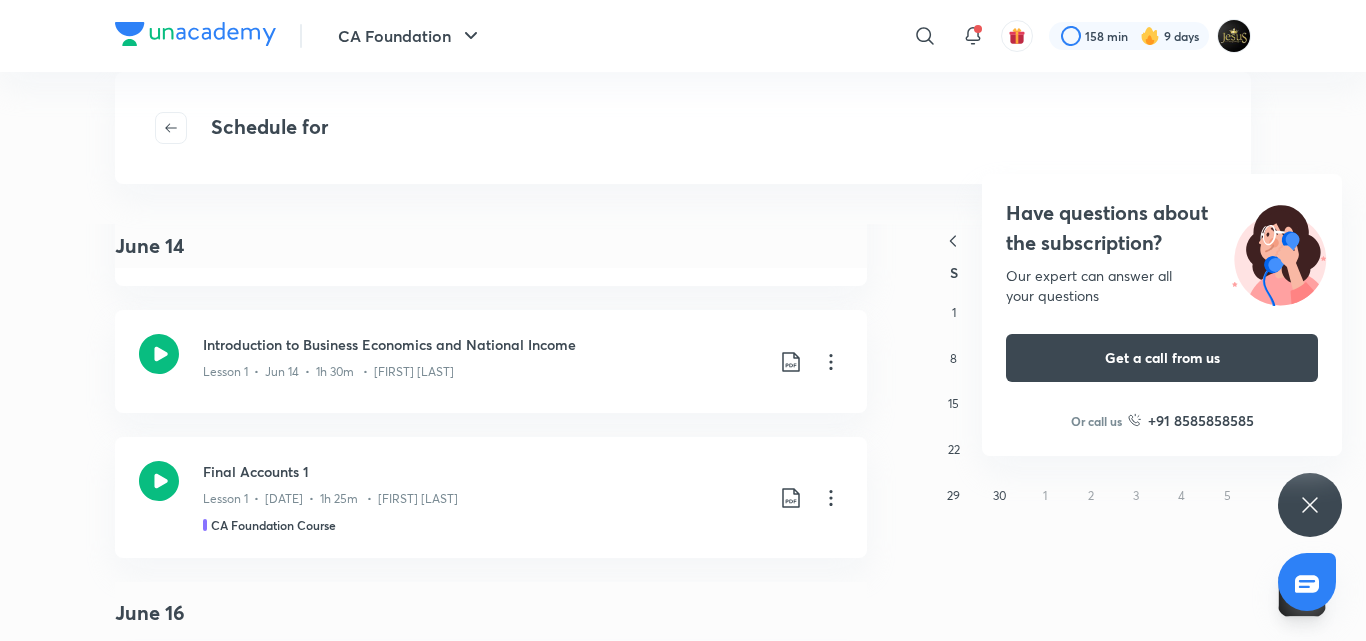 click 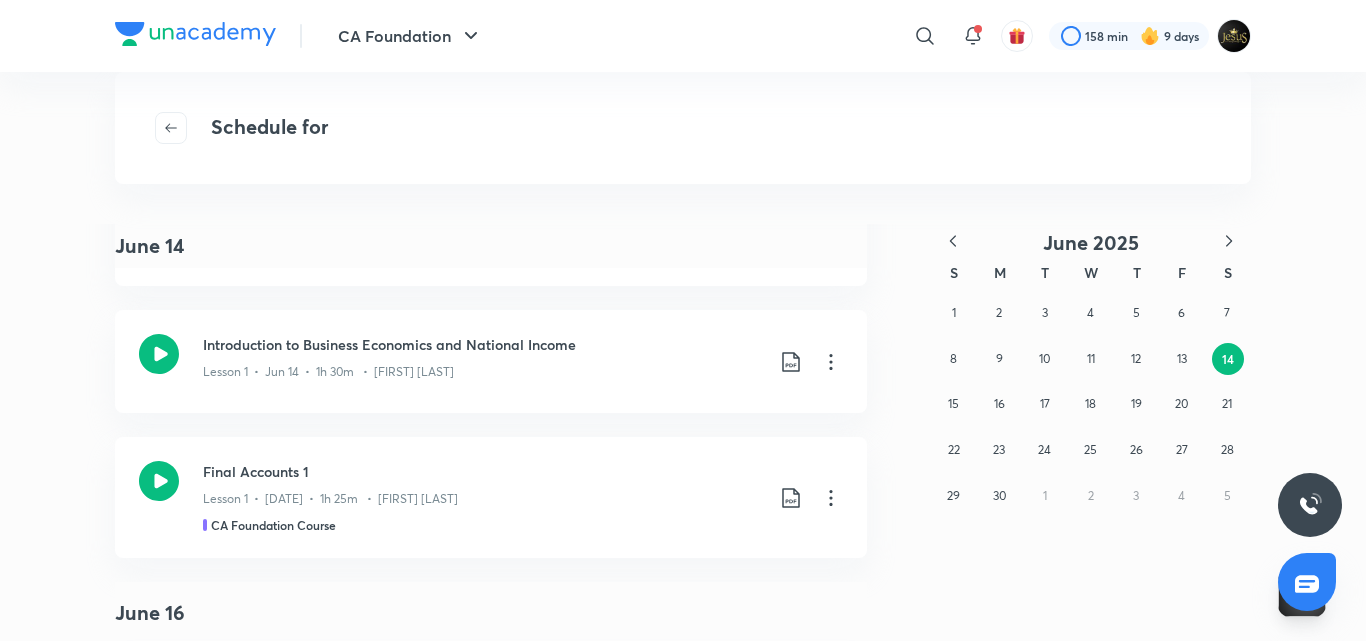 click 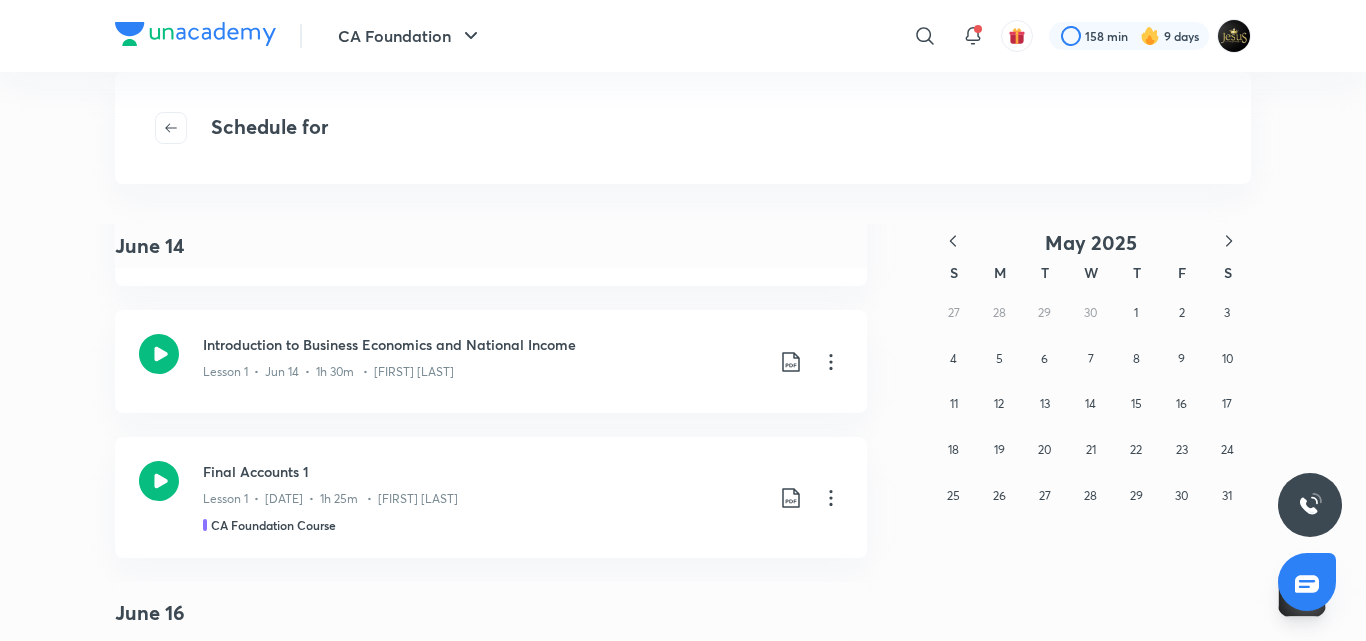 click 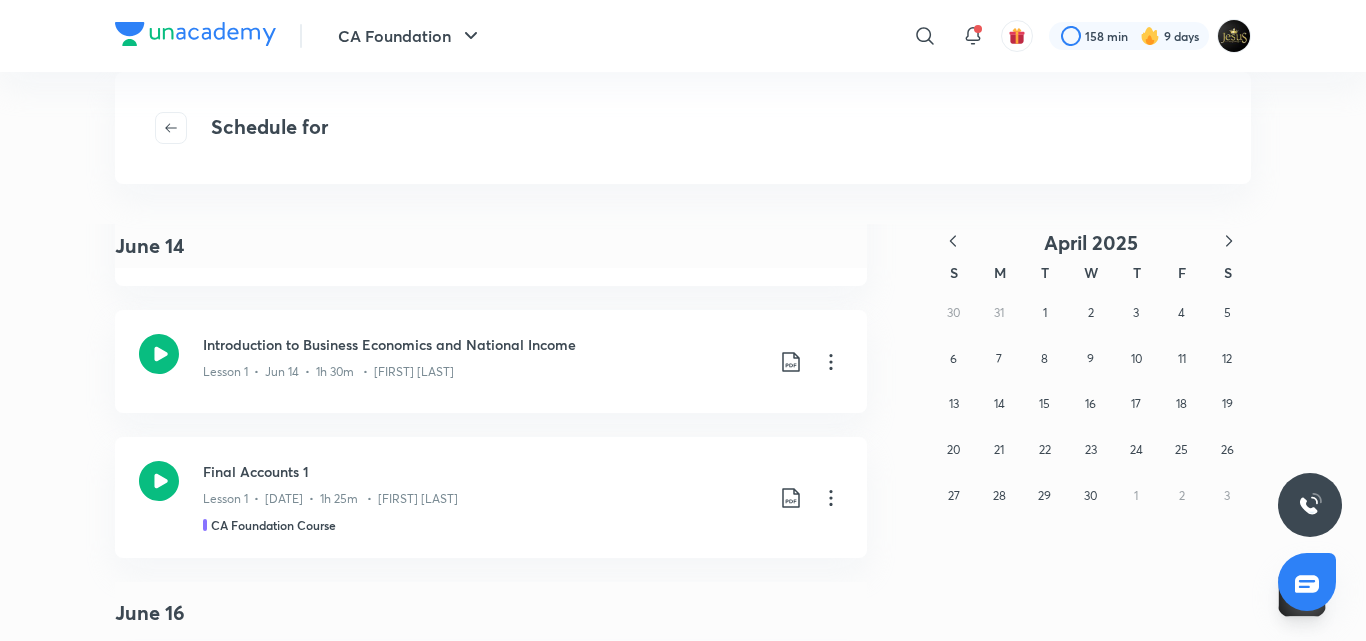 click 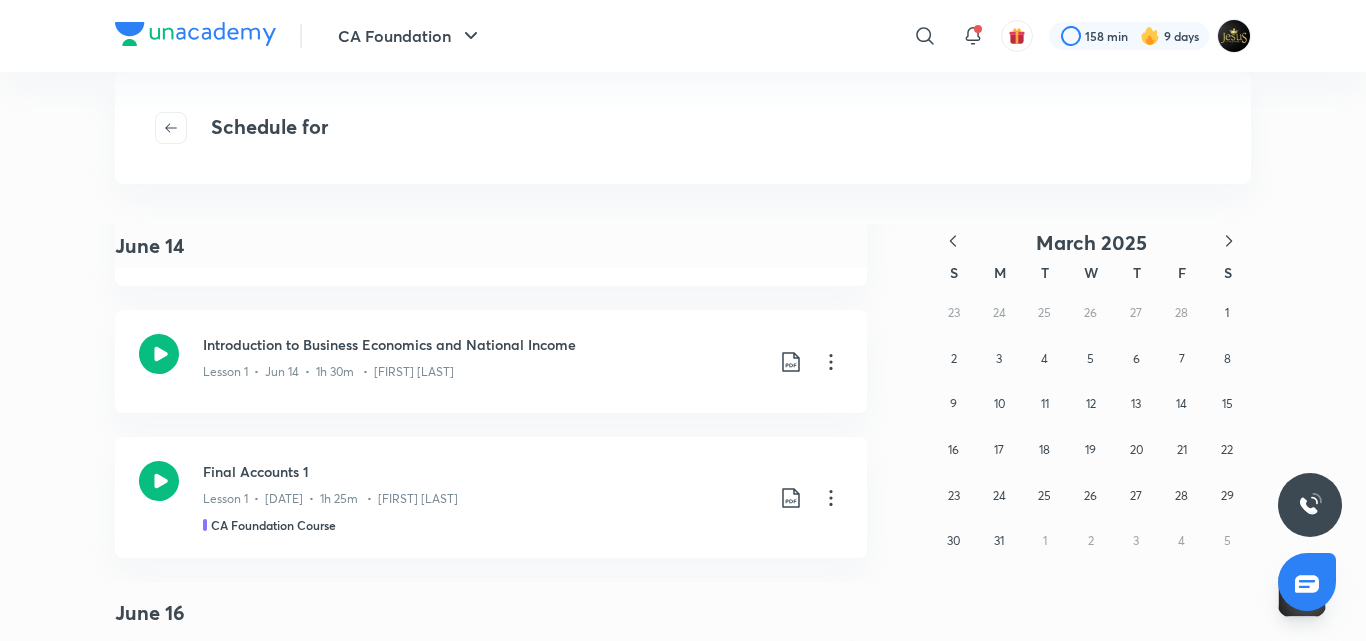 click at bounding box center (1229, 242) 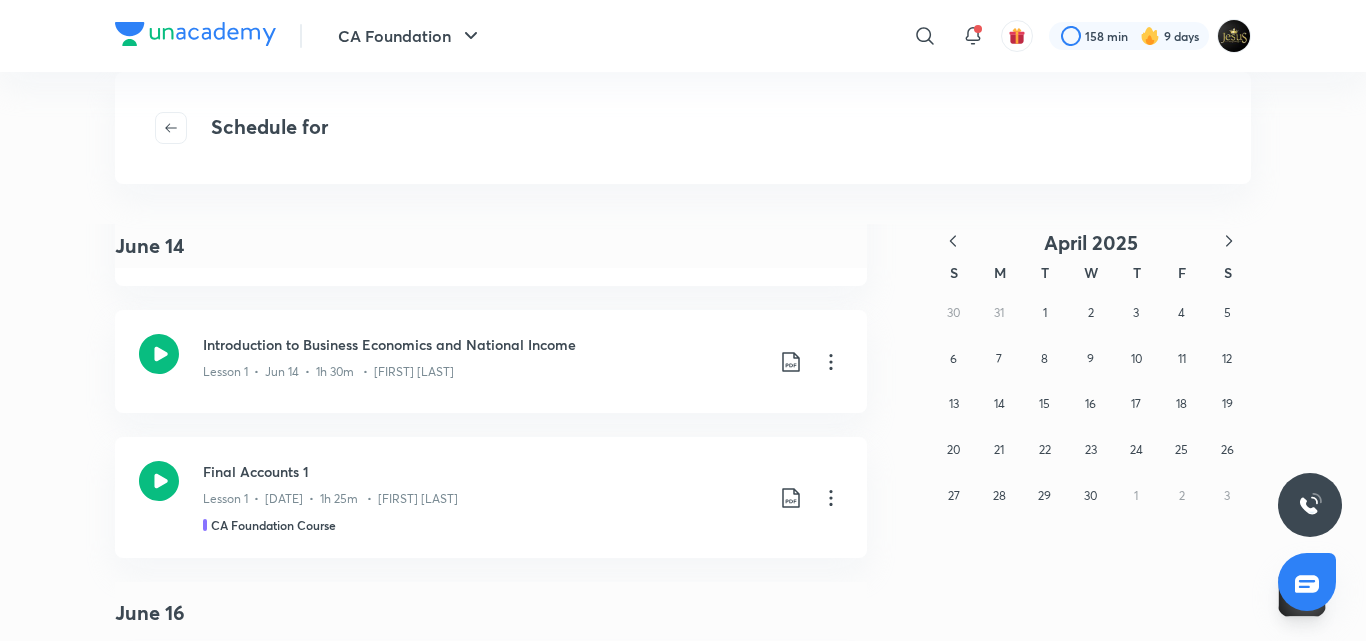 click at bounding box center [1229, 242] 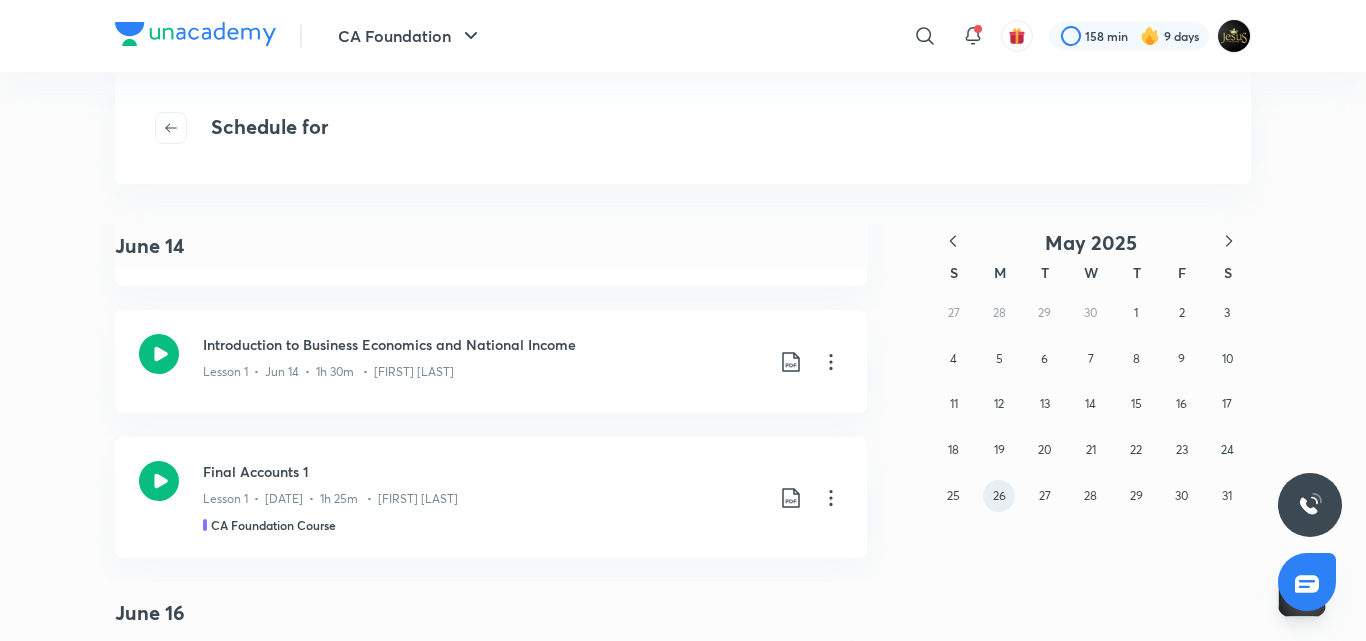 click on "26" at bounding box center (999, 495) 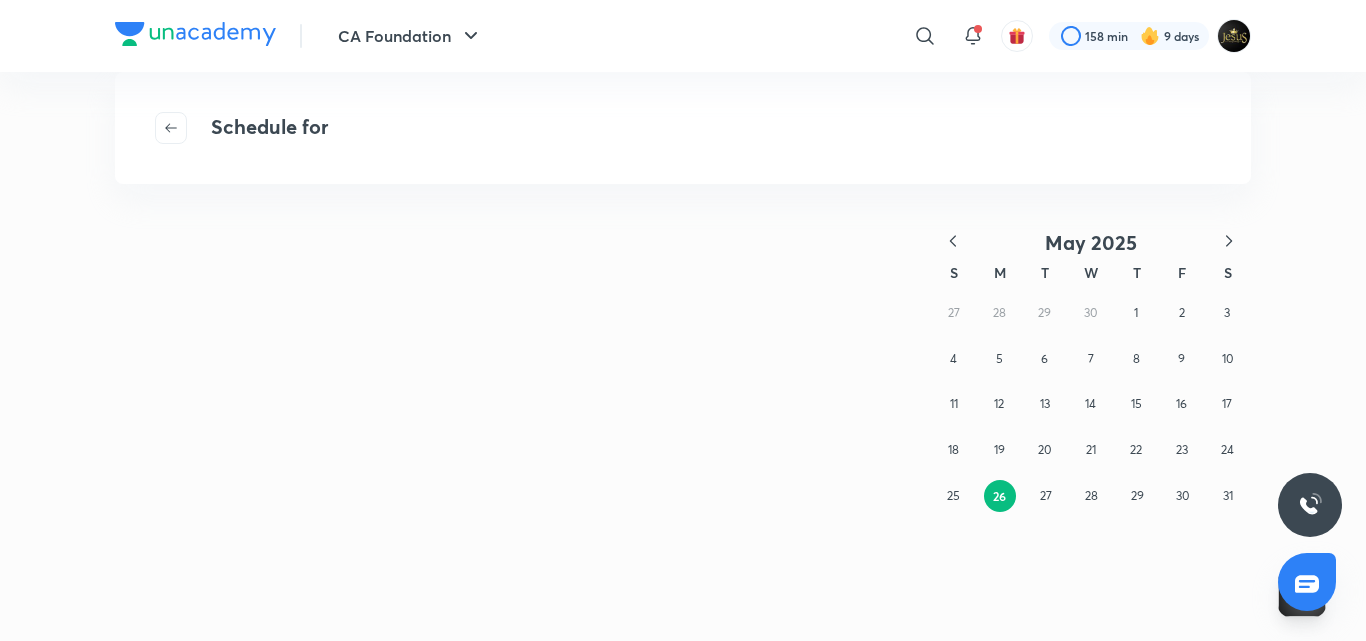 scroll, scrollTop: 0, scrollLeft: 0, axis: both 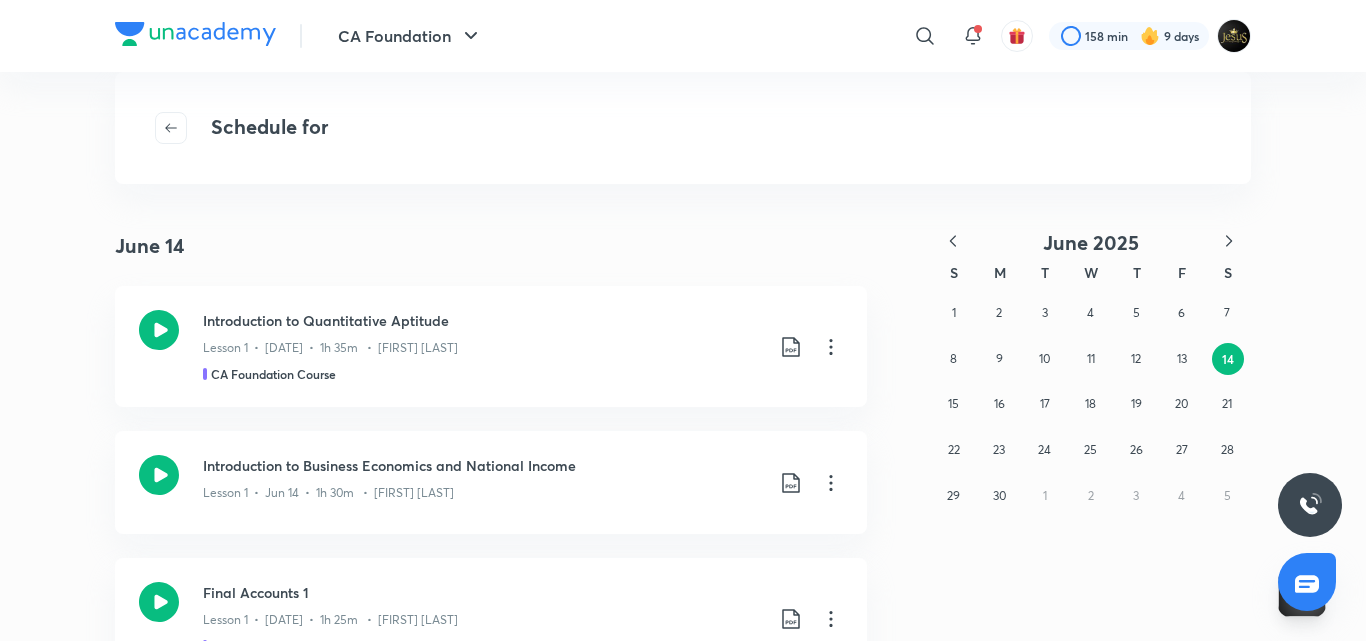 click 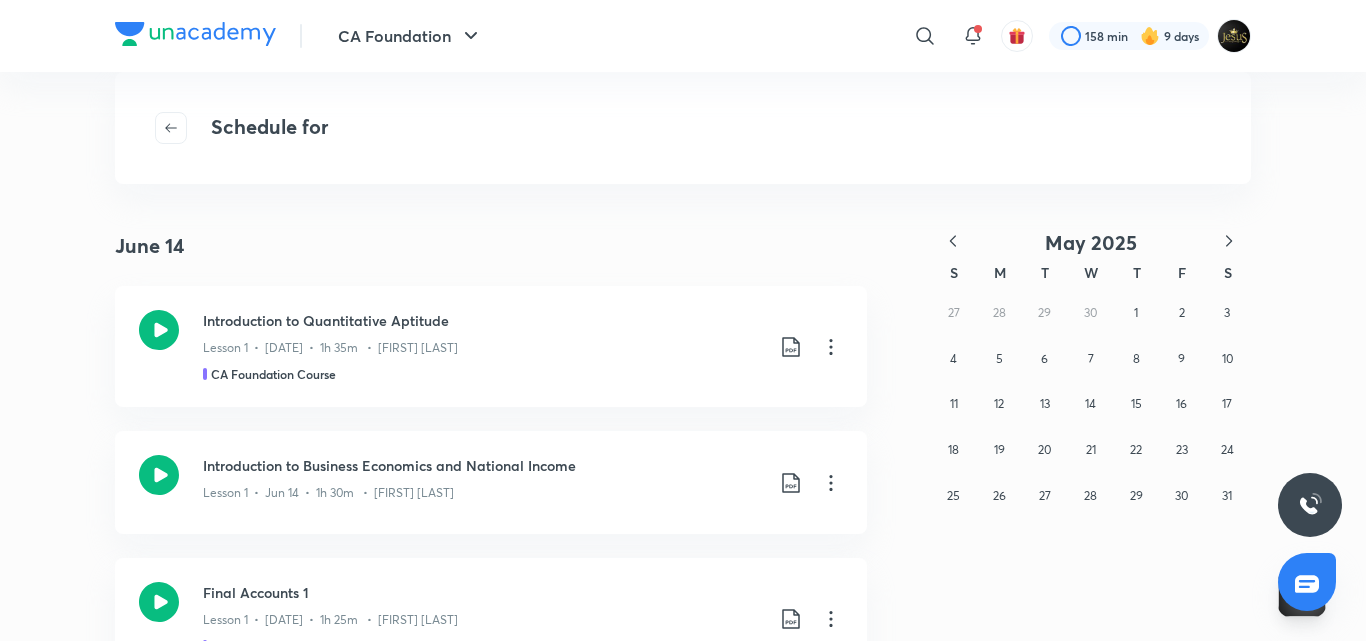 click 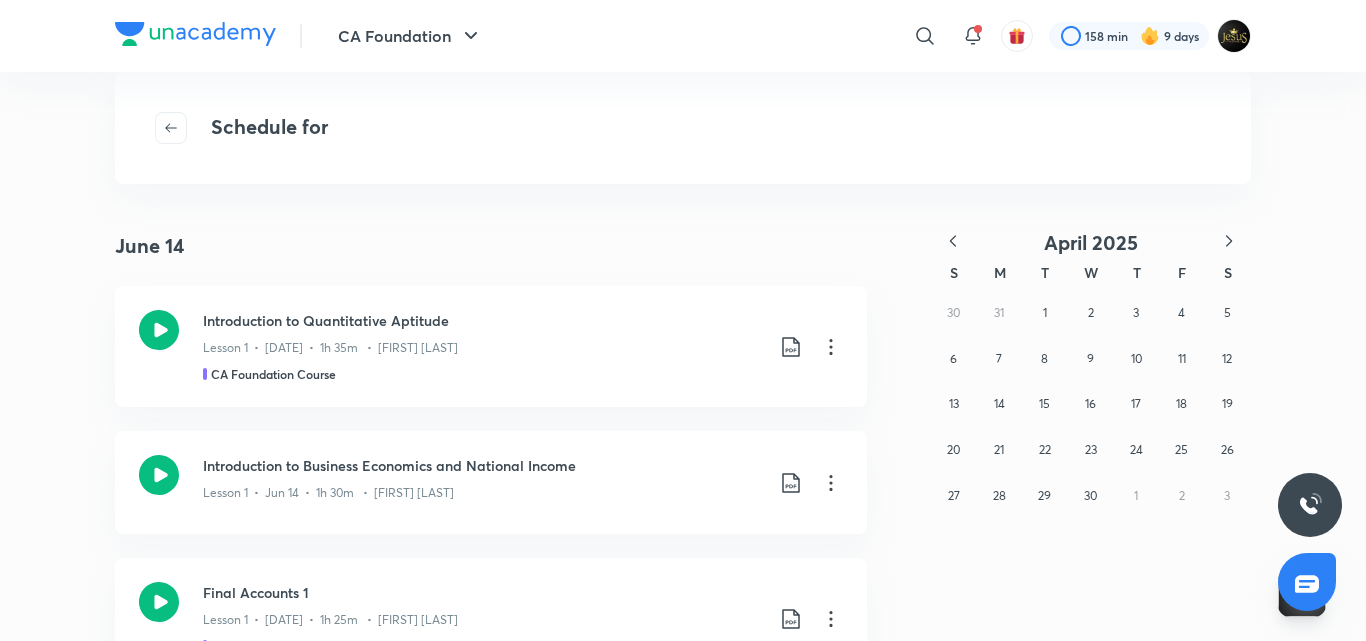 click 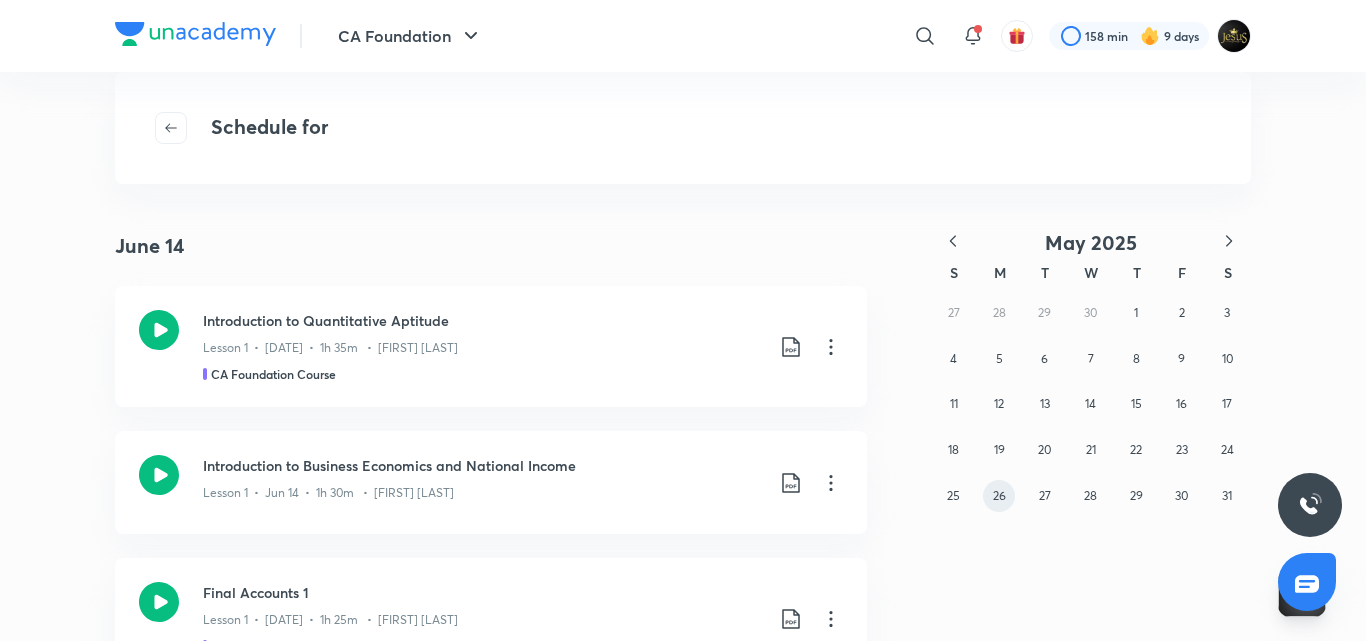 click on "26" at bounding box center [999, 496] 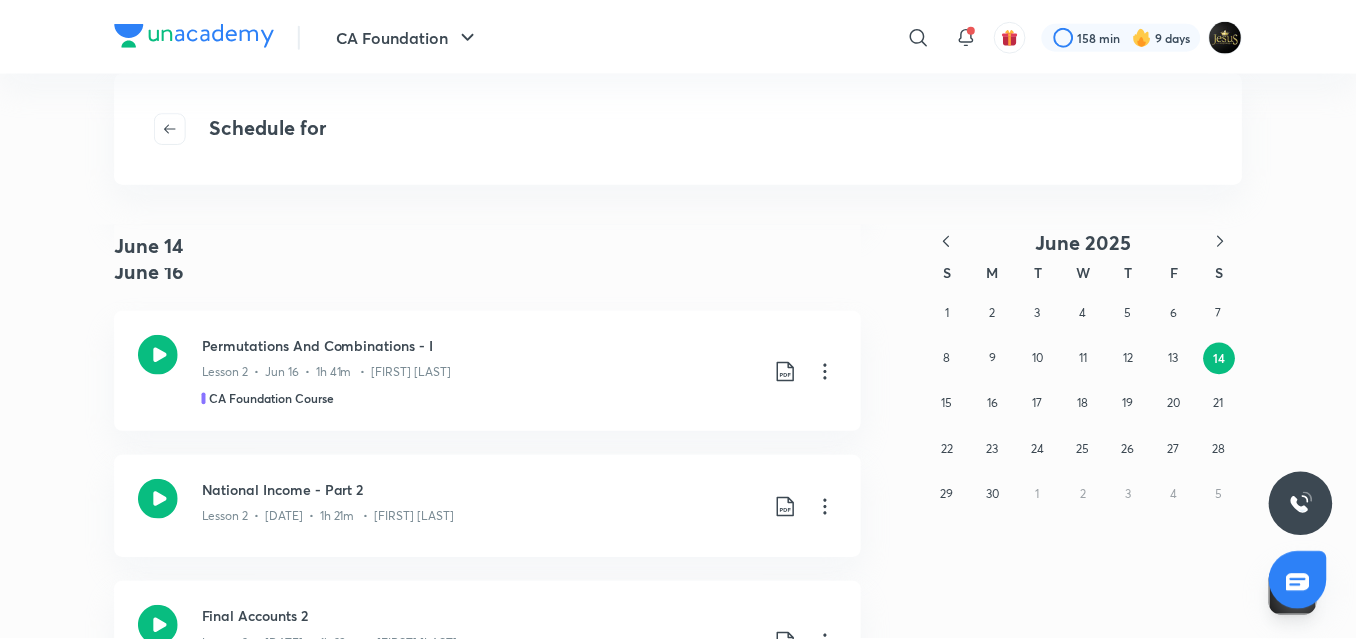 scroll, scrollTop: 0, scrollLeft: 0, axis: both 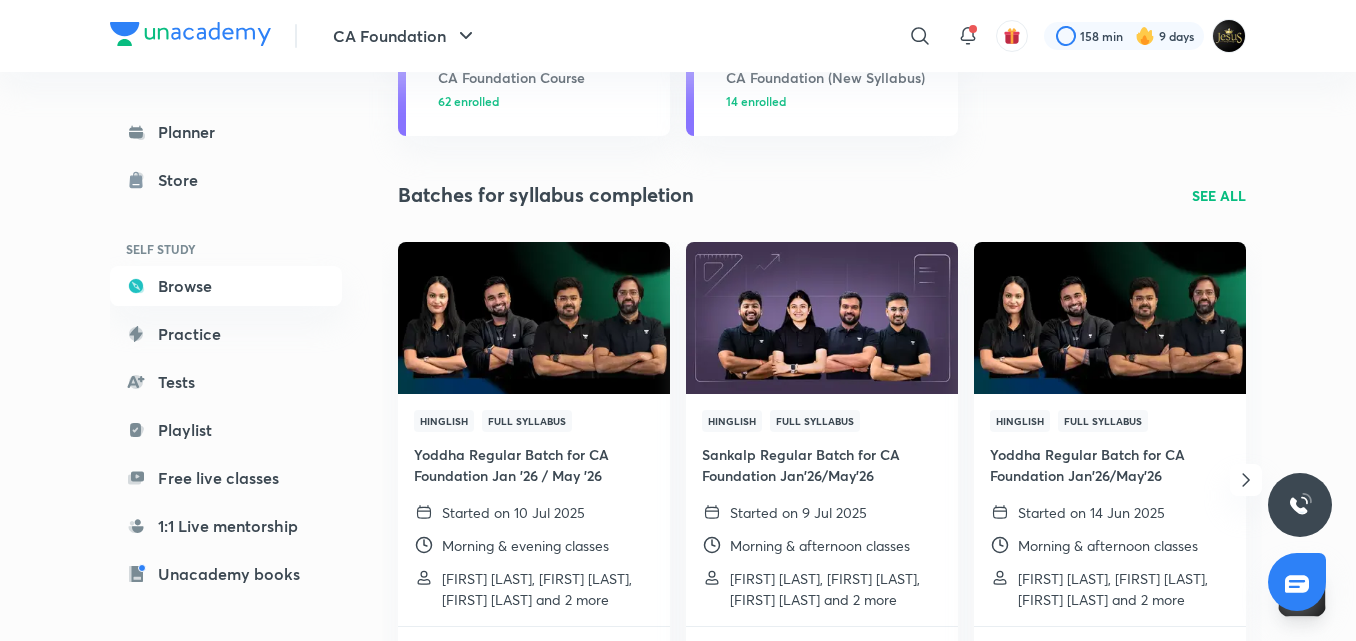 click 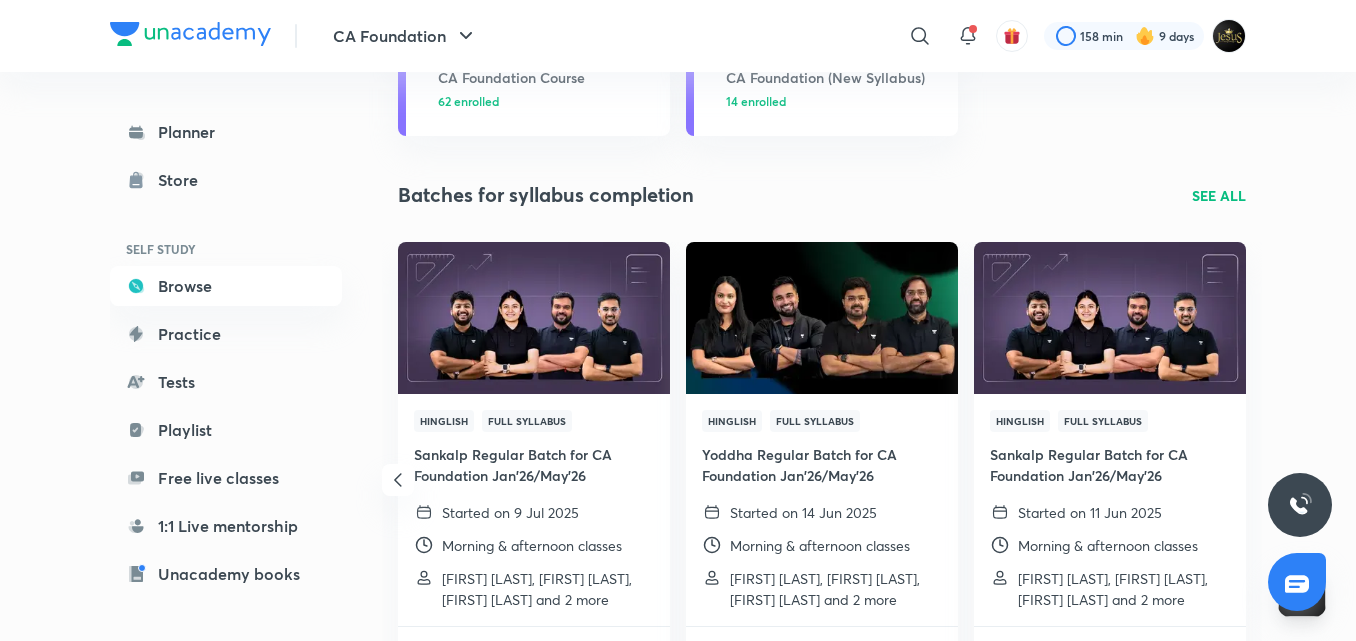 click on "SEE ALL" at bounding box center (1219, 195) 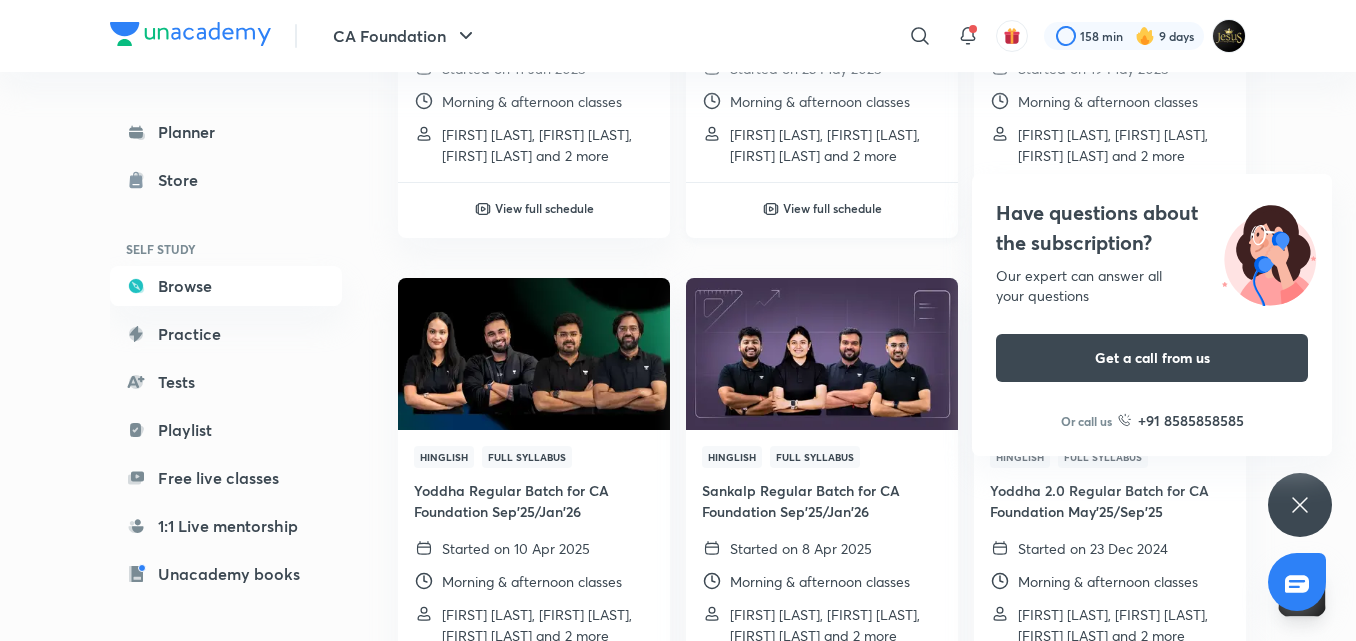 scroll, scrollTop: 971, scrollLeft: 0, axis: vertical 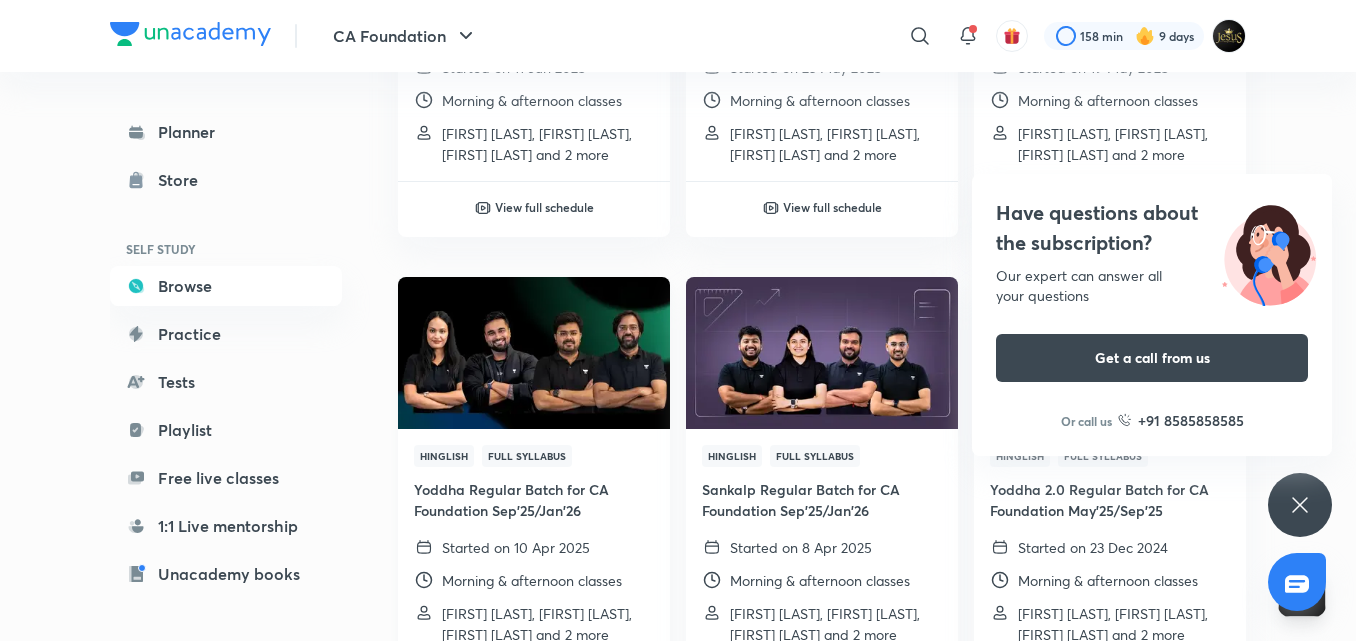 click at bounding box center [533, 352] 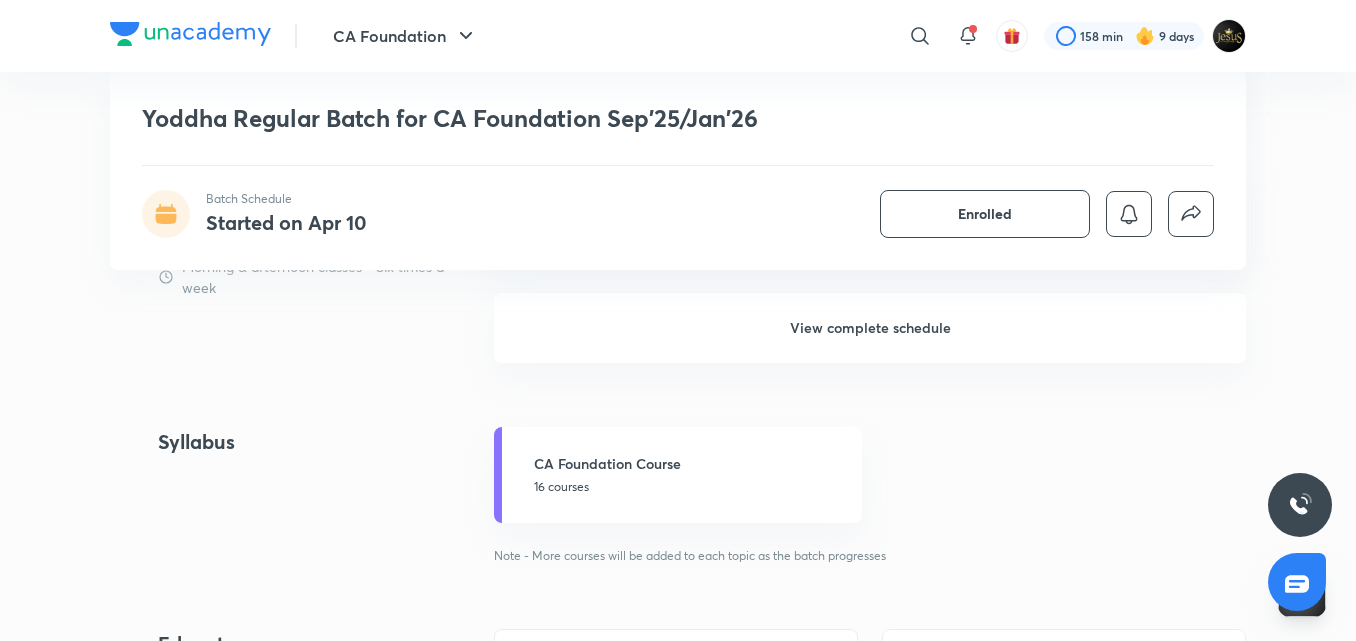 scroll, scrollTop: 1959, scrollLeft: 0, axis: vertical 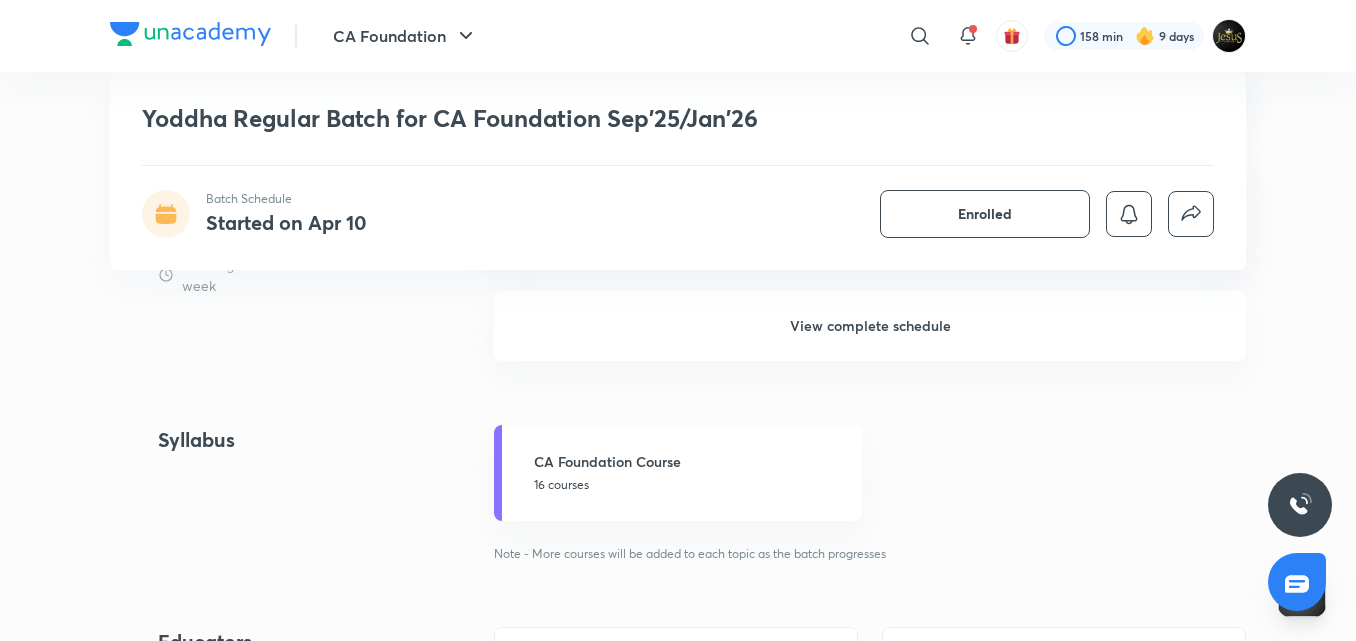 click on "View complete schedule" at bounding box center [870, 326] 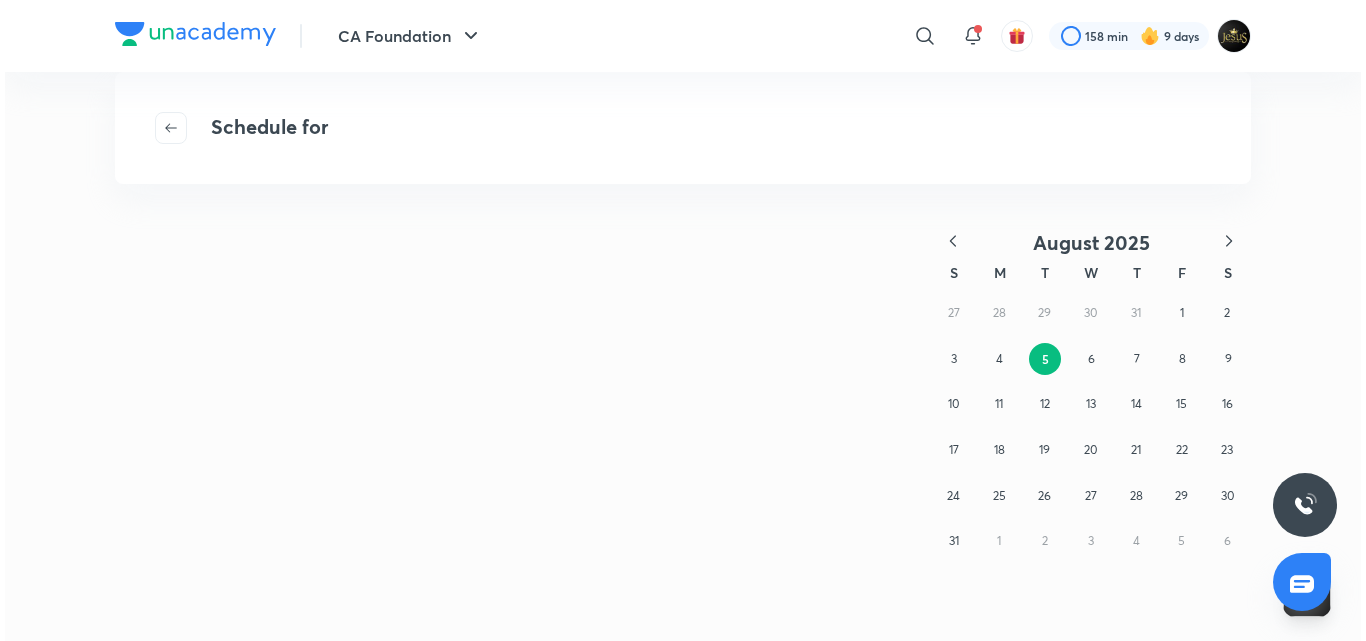 scroll, scrollTop: 0, scrollLeft: 0, axis: both 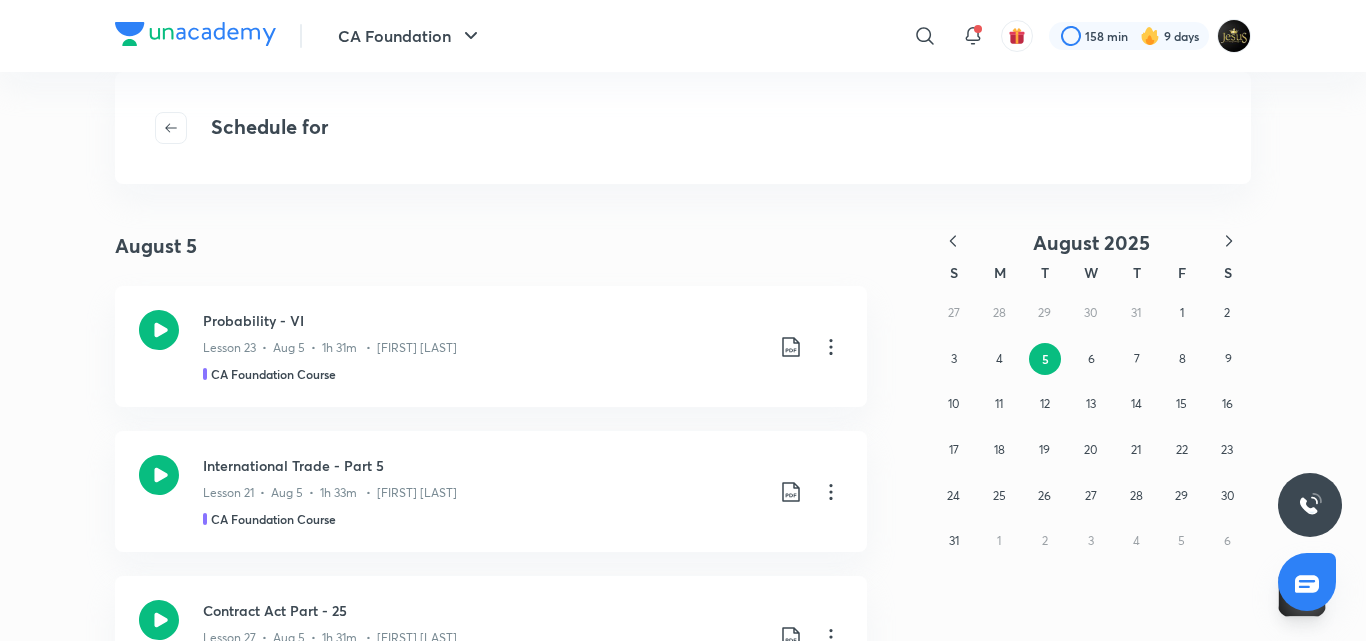 click 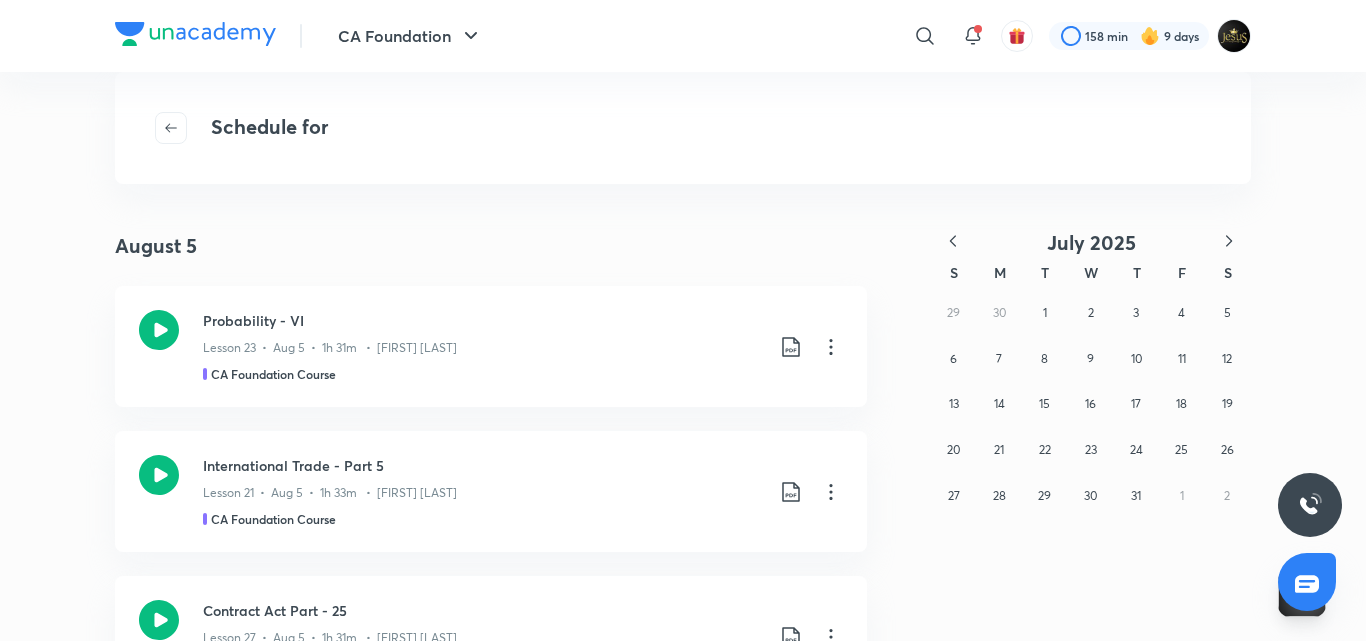 click 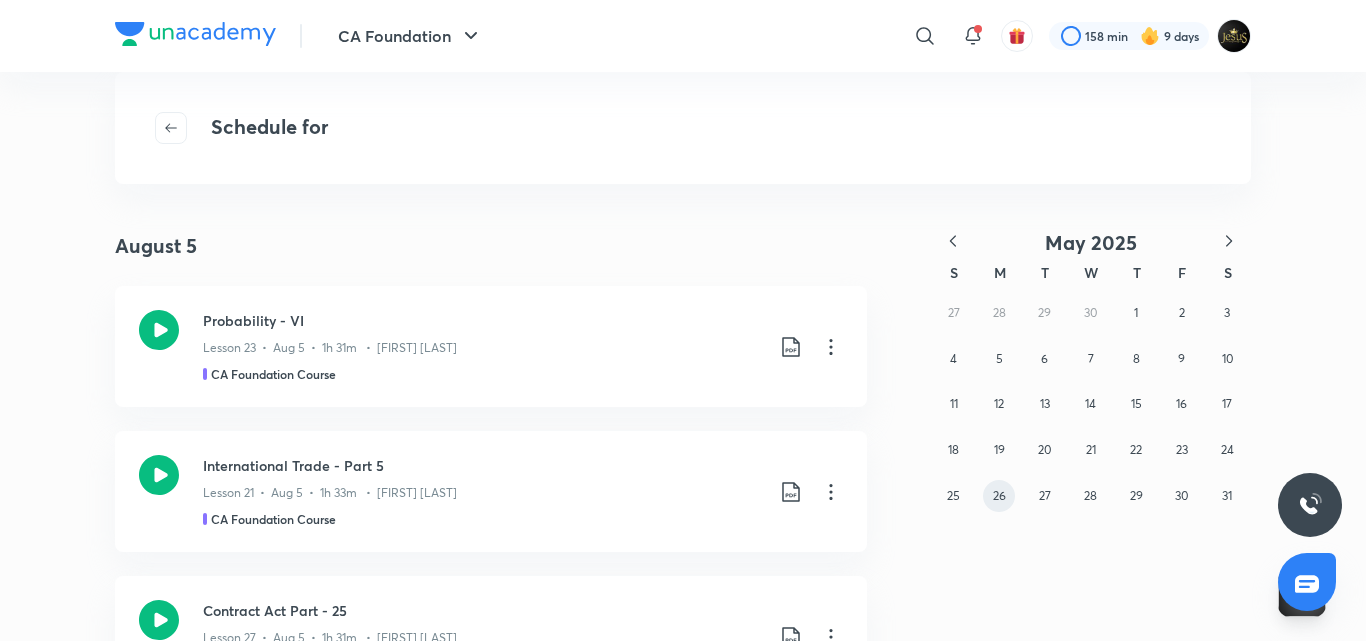 click on "26" at bounding box center (999, 495) 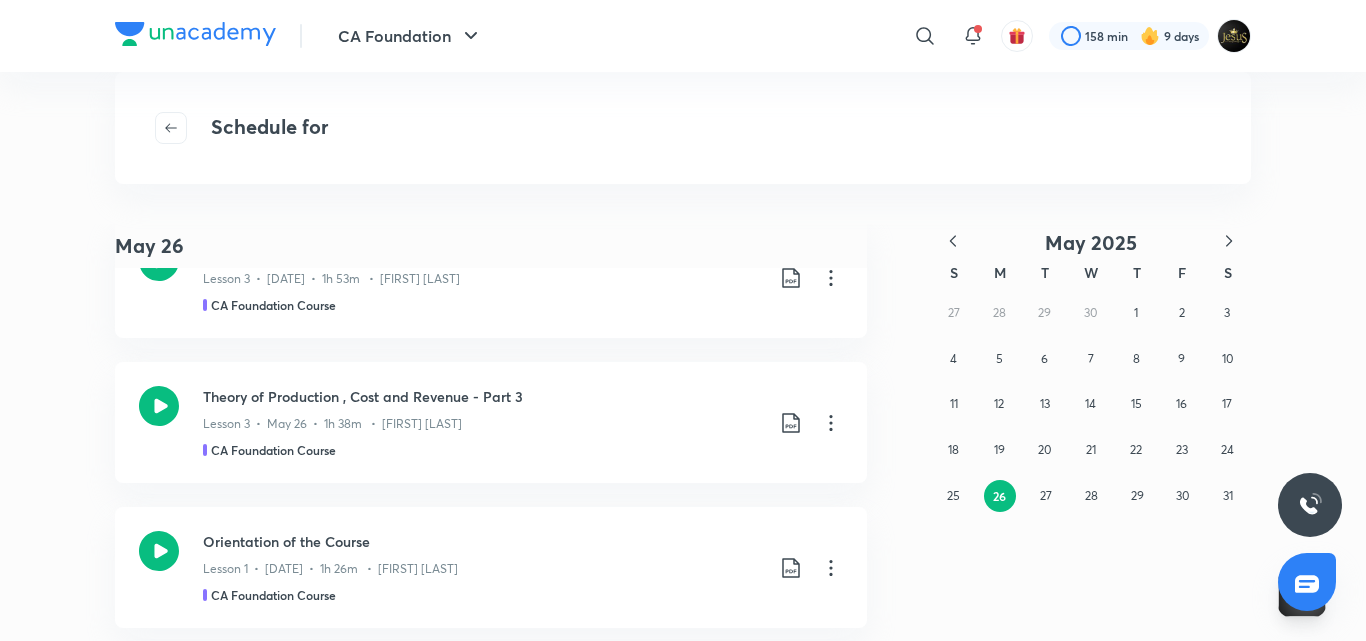 scroll, scrollTop: 70, scrollLeft: 0, axis: vertical 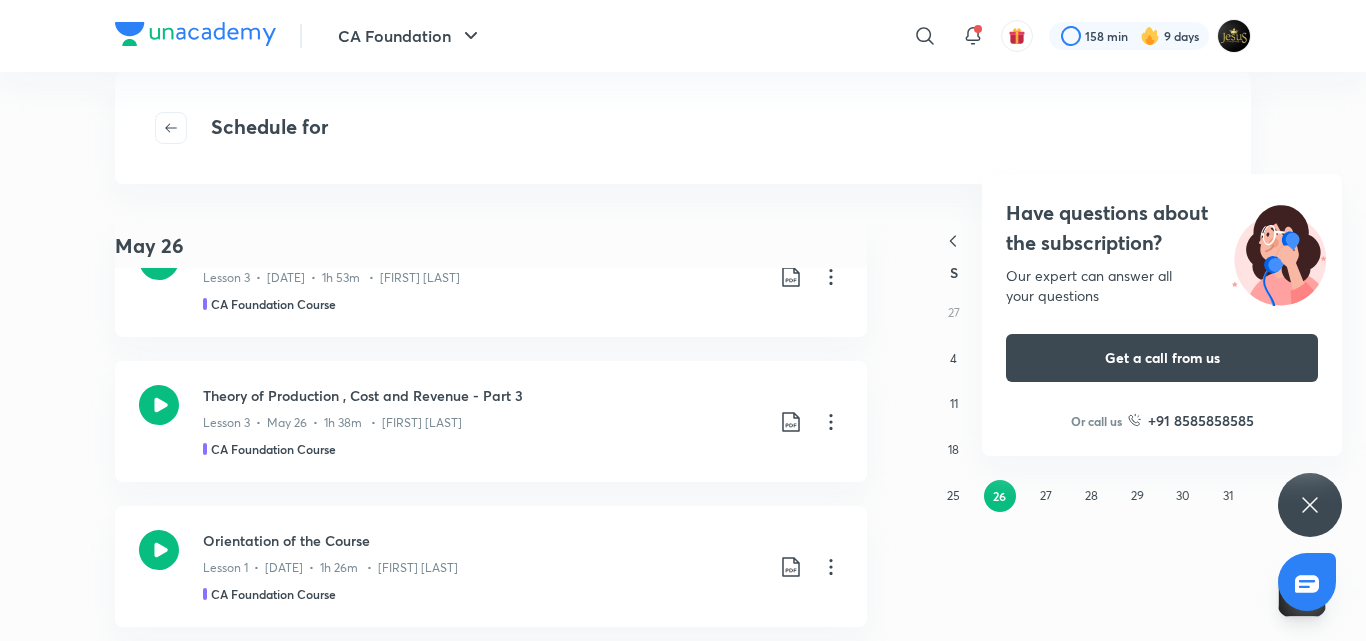 click 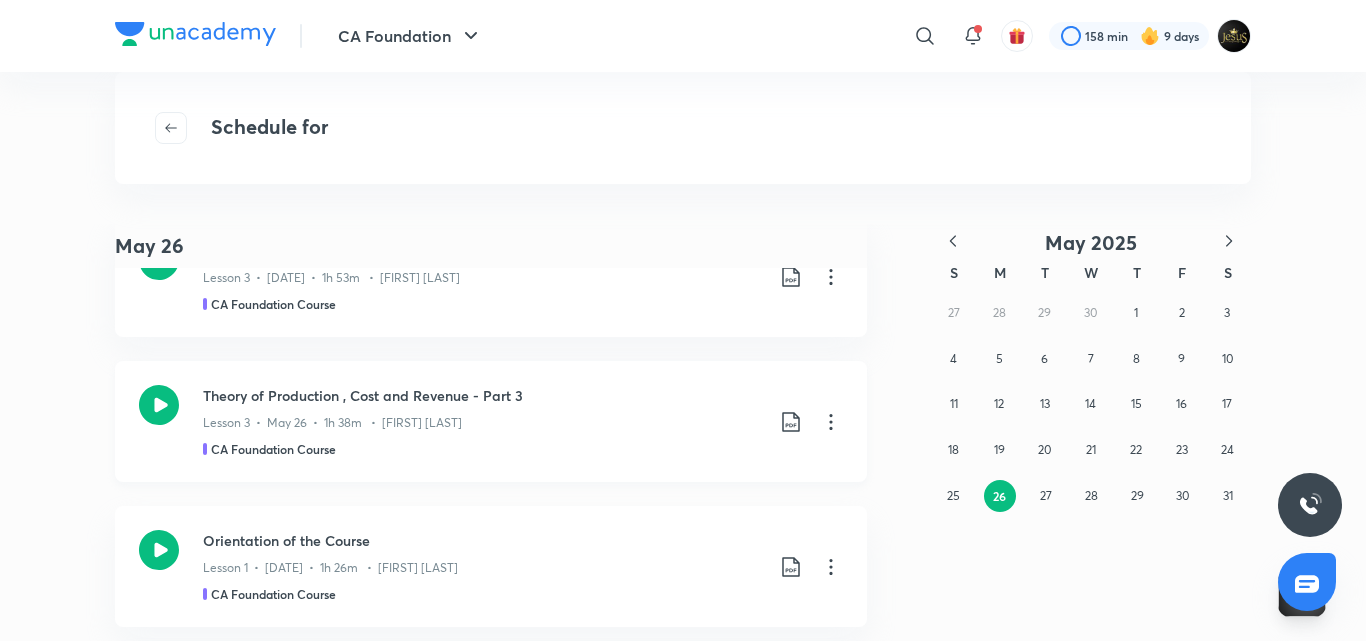 click 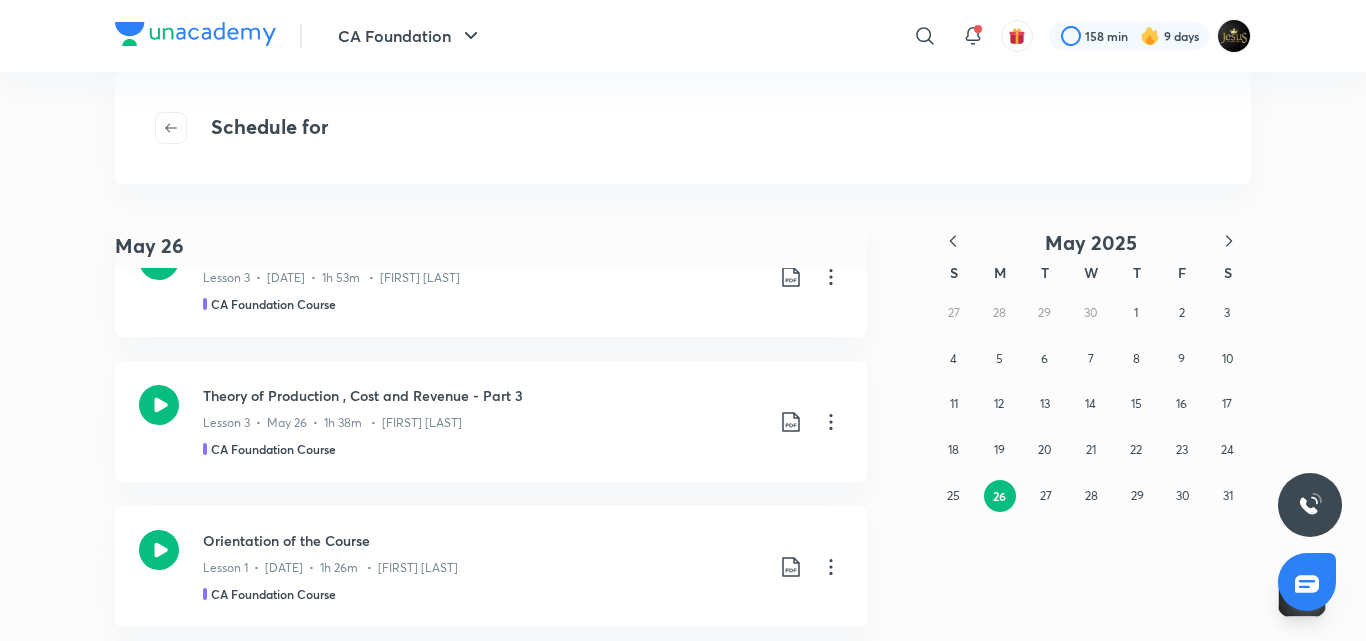 click 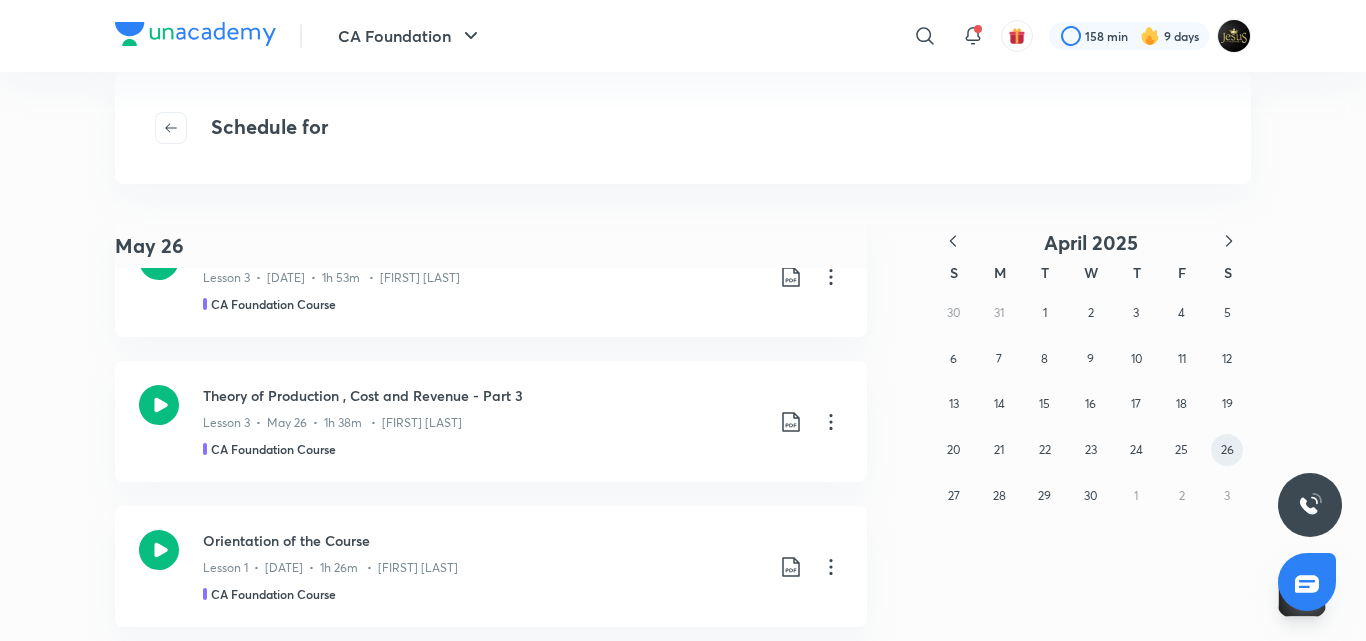 click on "26" at bounding box center [1227, 449] 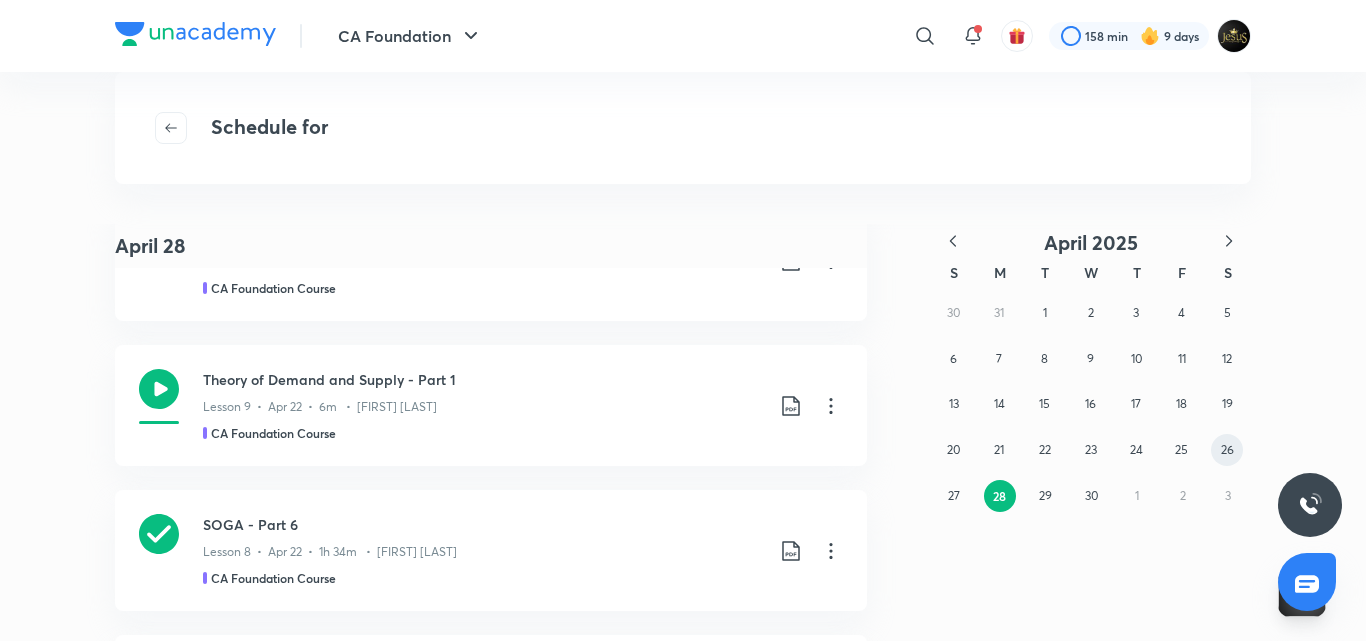 scroll, scrollTop: 5351, scrollLeft: 0, axis: vertical 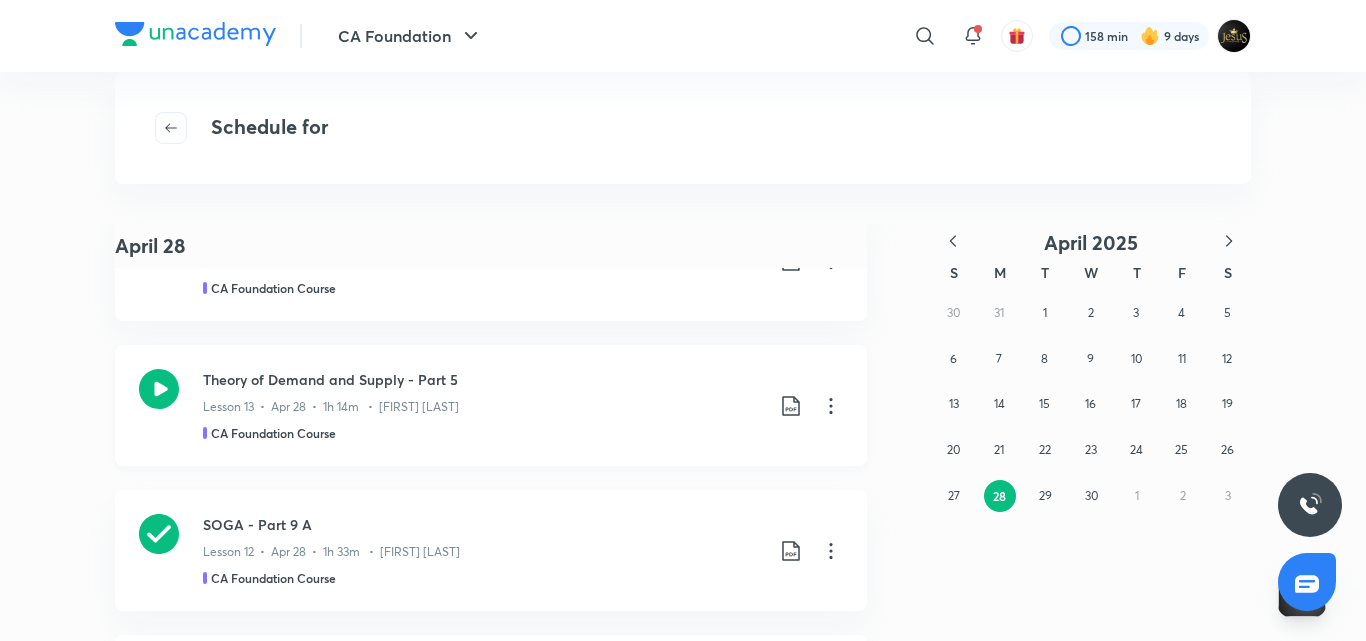 click 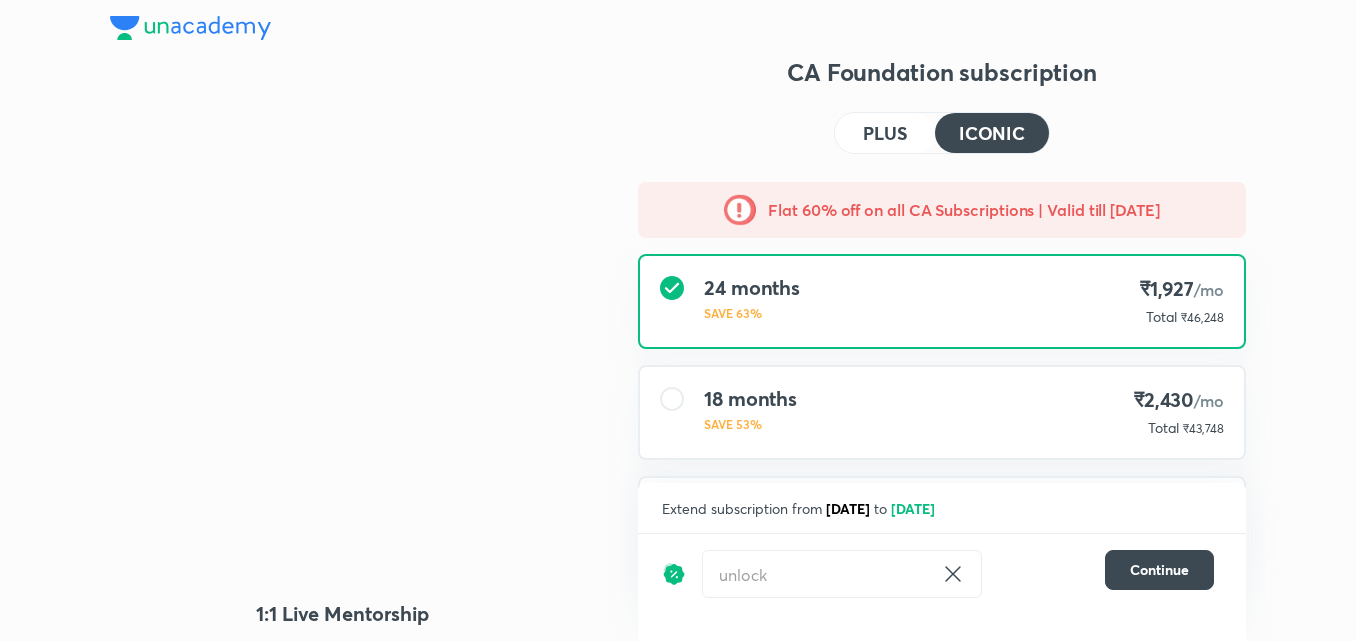 scroll, scrollTop: 0, scrollLeft: 0, axis: both 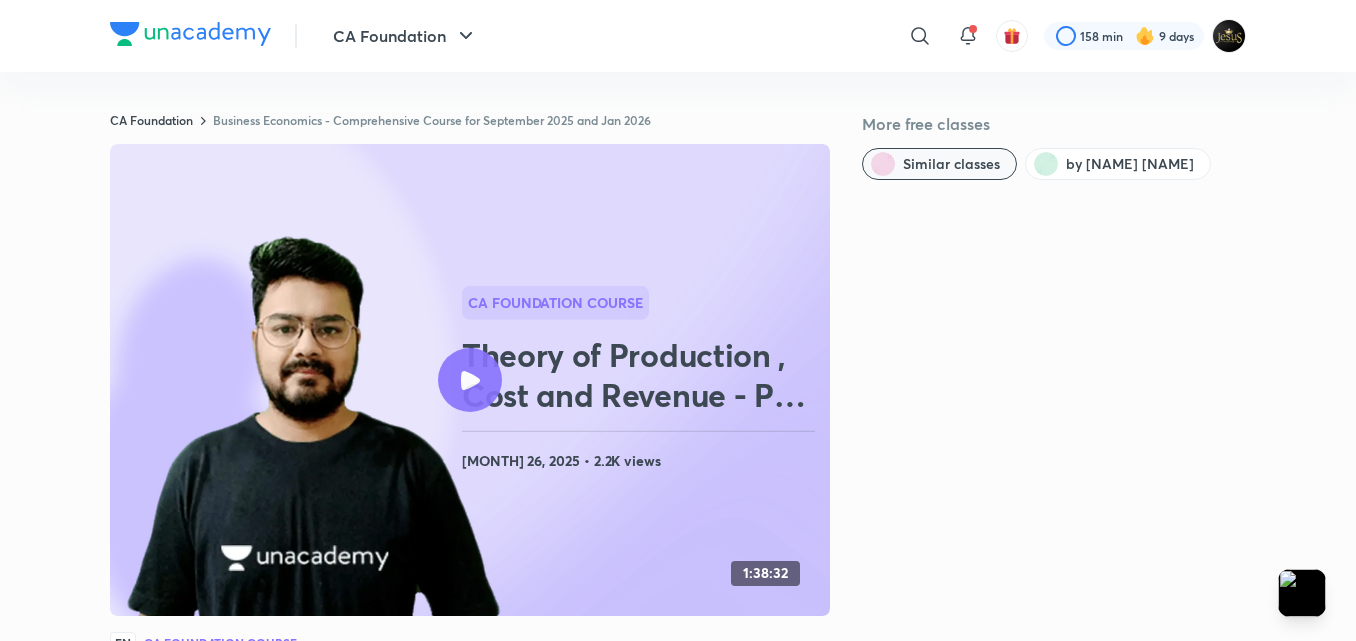 click on "Similar classes" at bounding box center [951, 164] 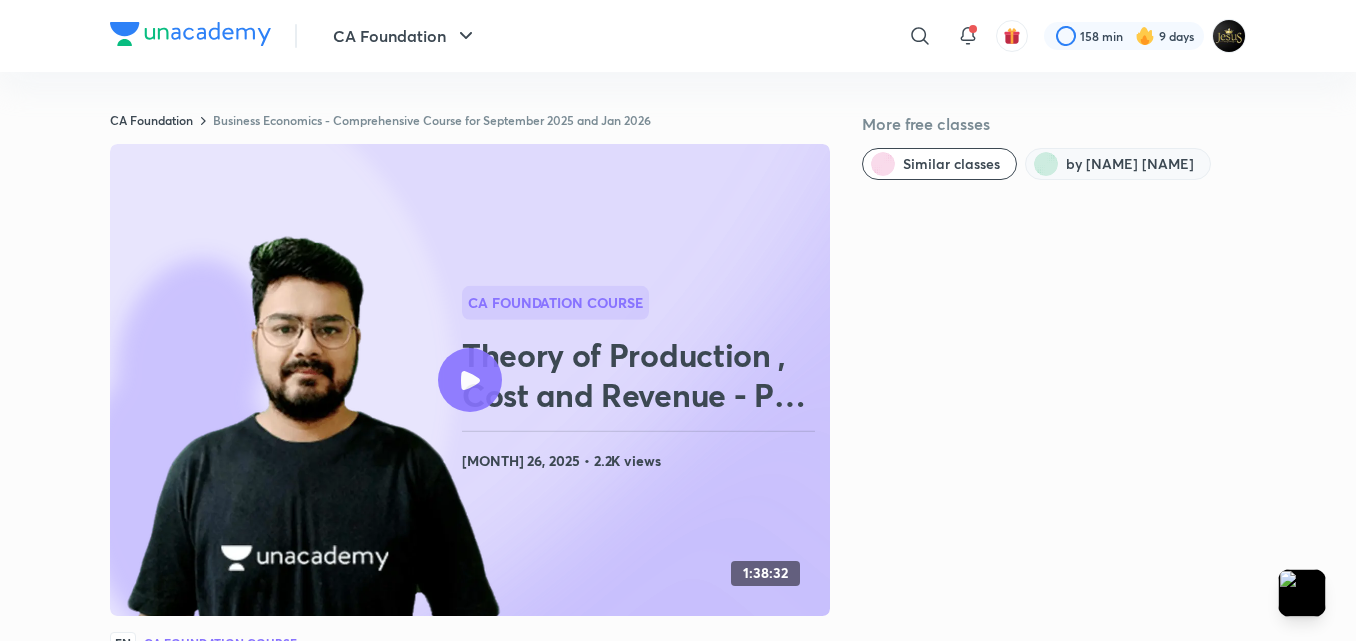 click on "by Aditya Sharma" at bounding box center (1130, 164) 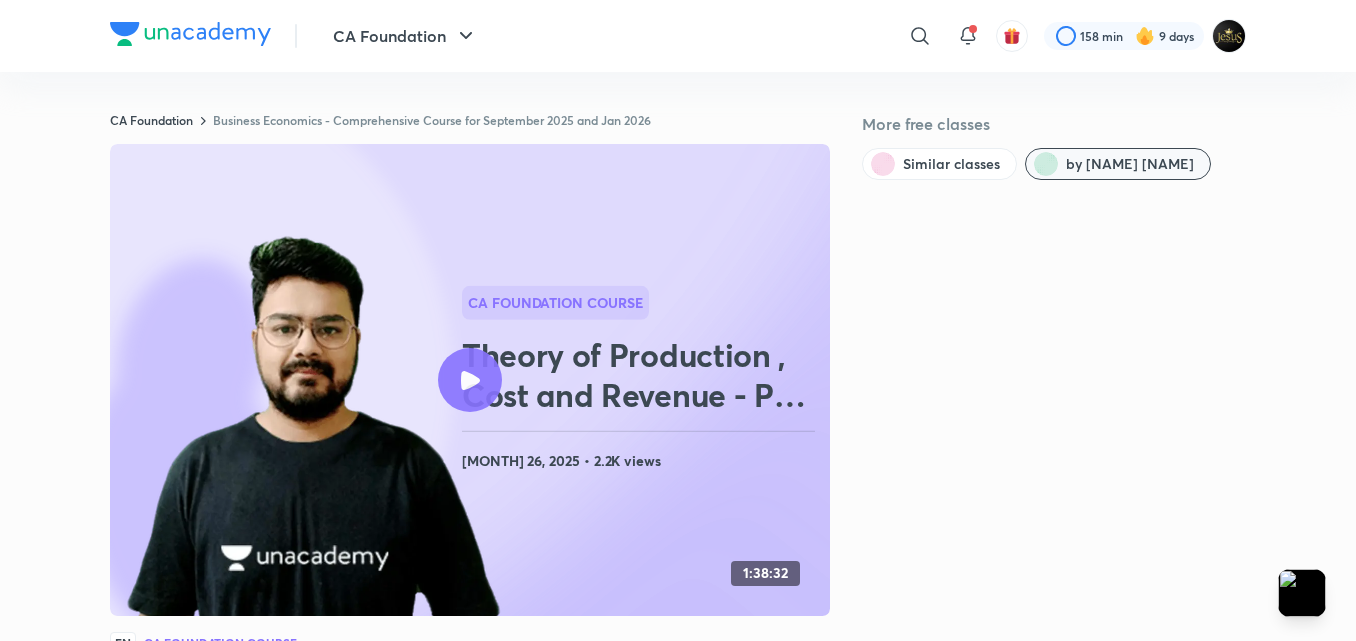 click on "by [FIRST] [LAST]" at bounding box center [1118, 164] 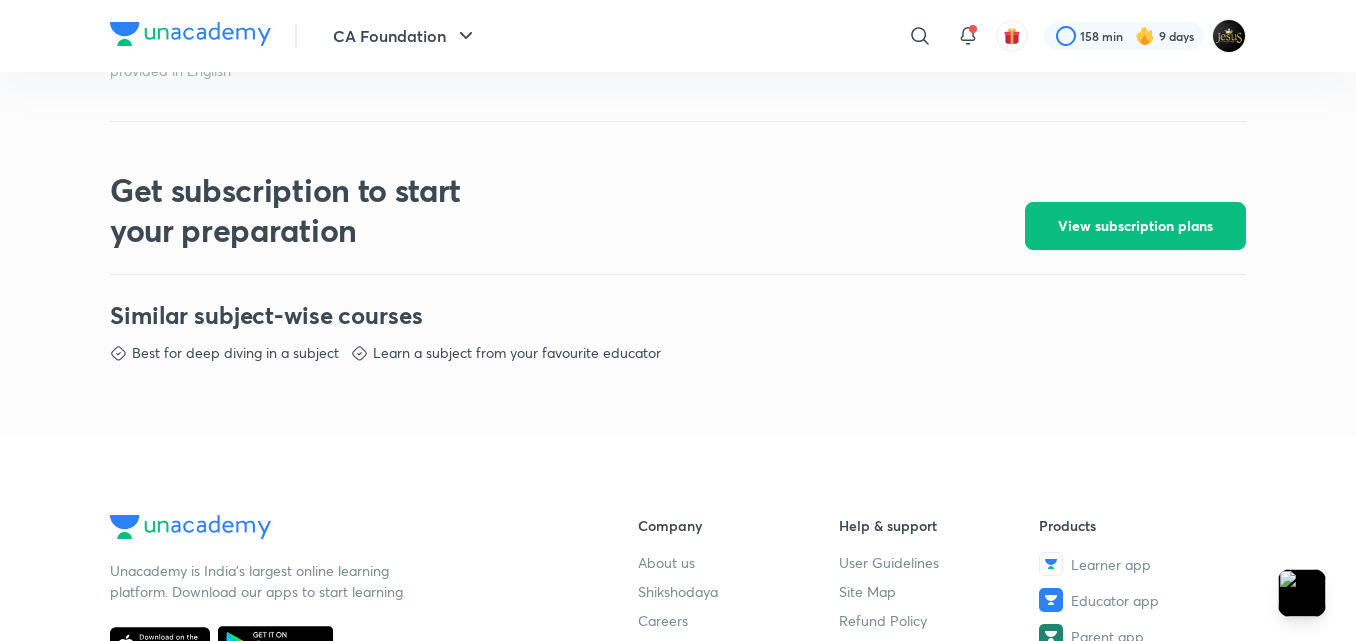 scroll, scrollTop: 0, scrollLeft: 0, axis: both 